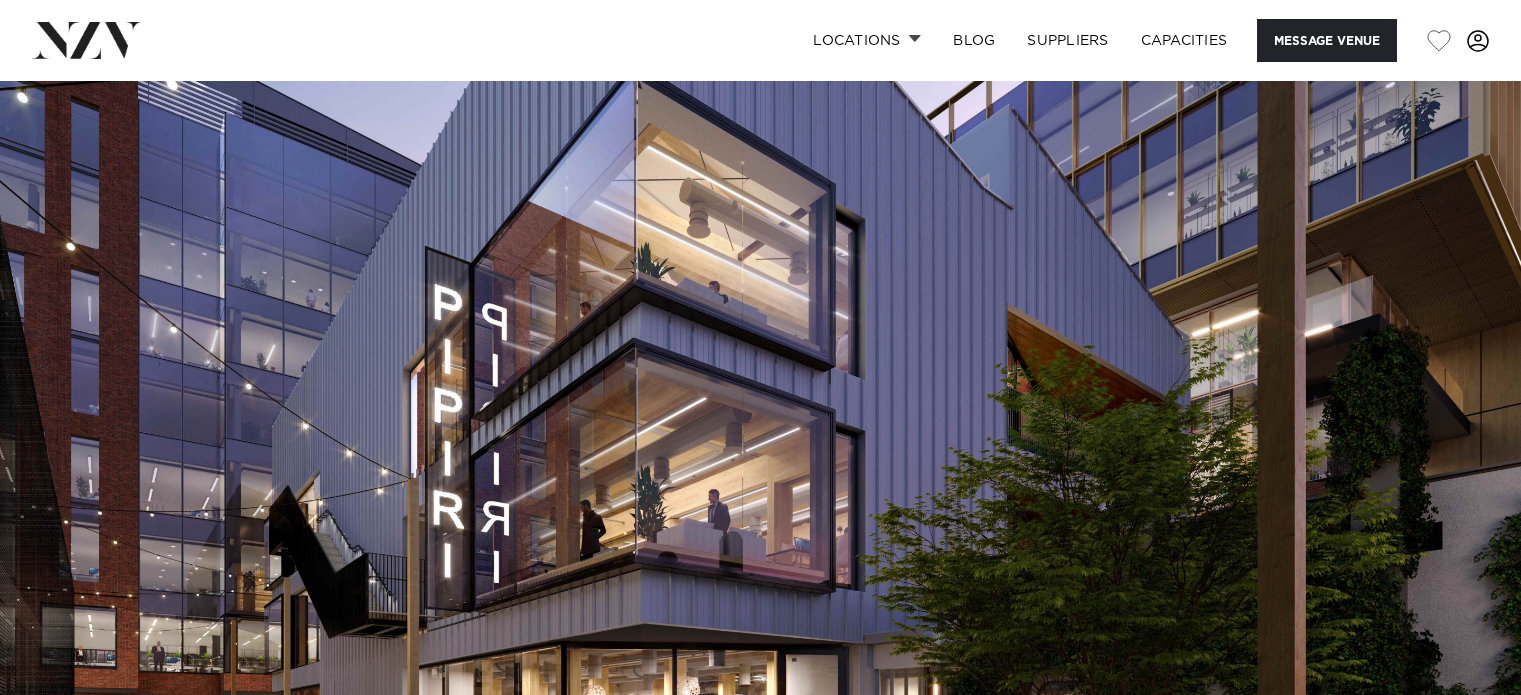 scroll, scrollTop: 0, scrollLeft: 0, axis: both 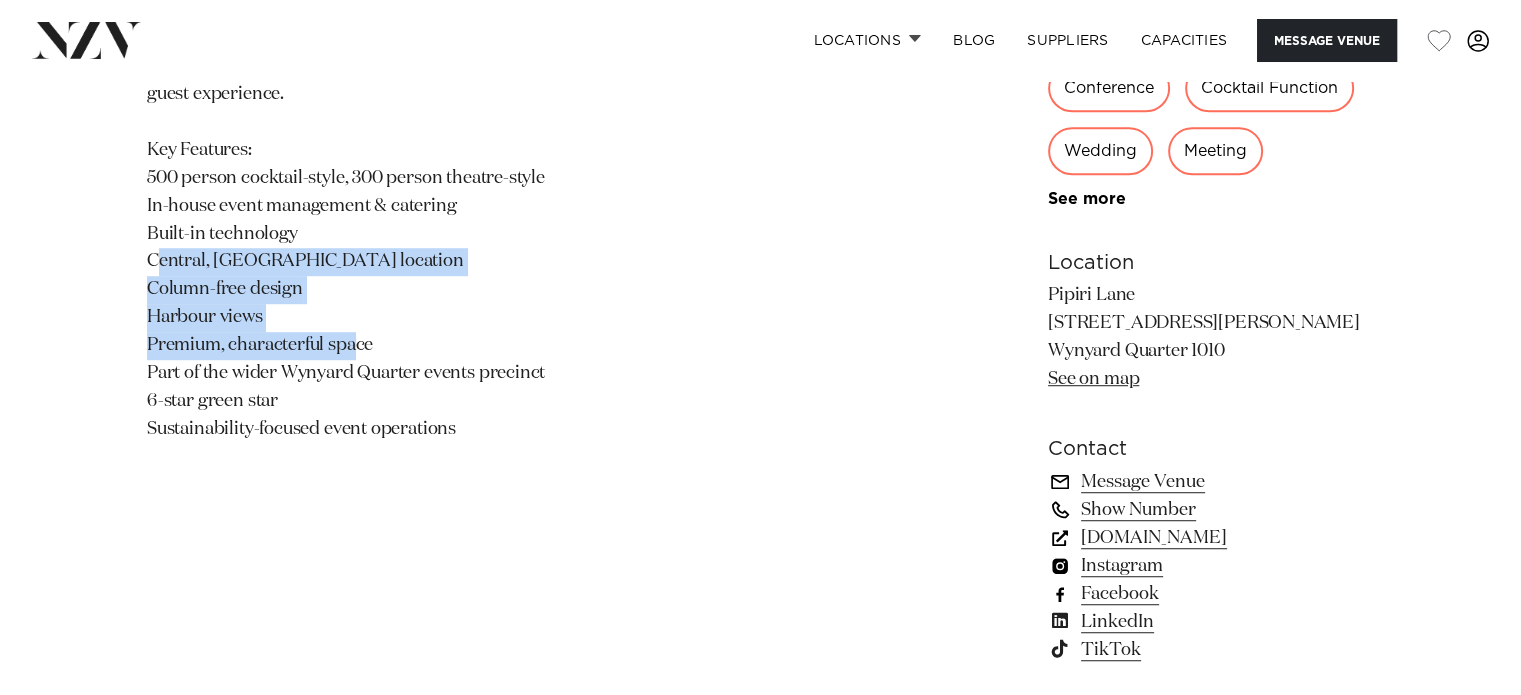 drag, startPoint x: 309, startPoint y: 222, endPoint x: 383, endPoint y: 347, distance: 145.26183 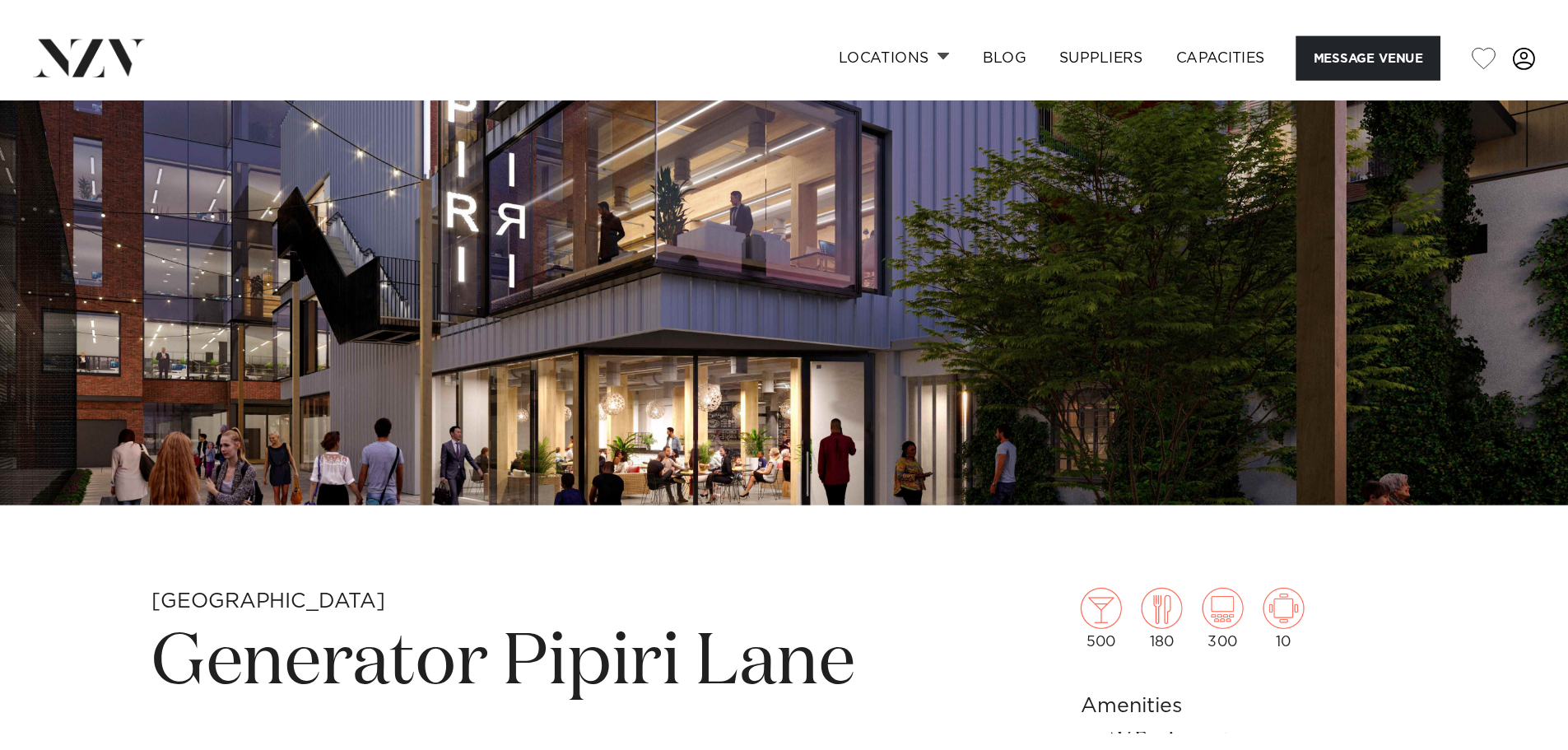 scroll, scrollTop: 0, scrollLeft: 0, axis: both 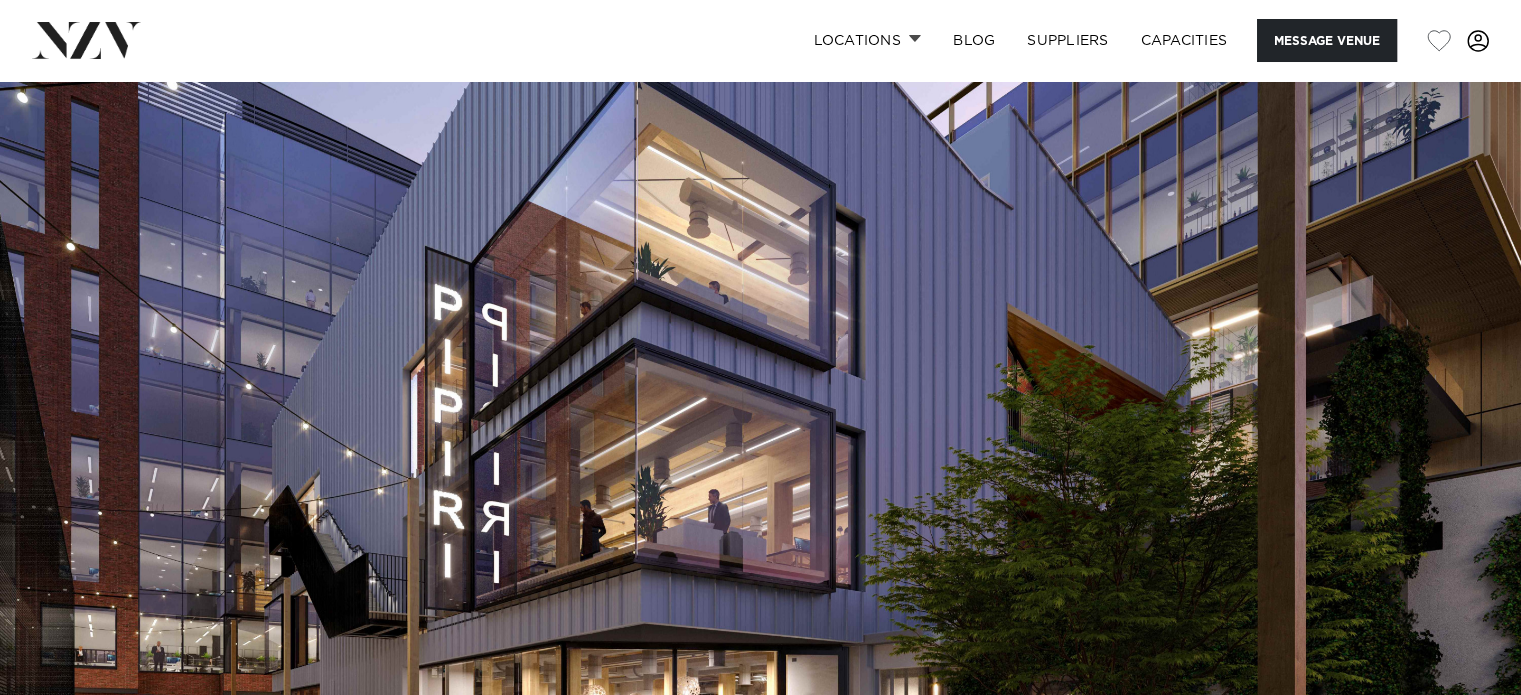 click at bounding box center [760, 437] 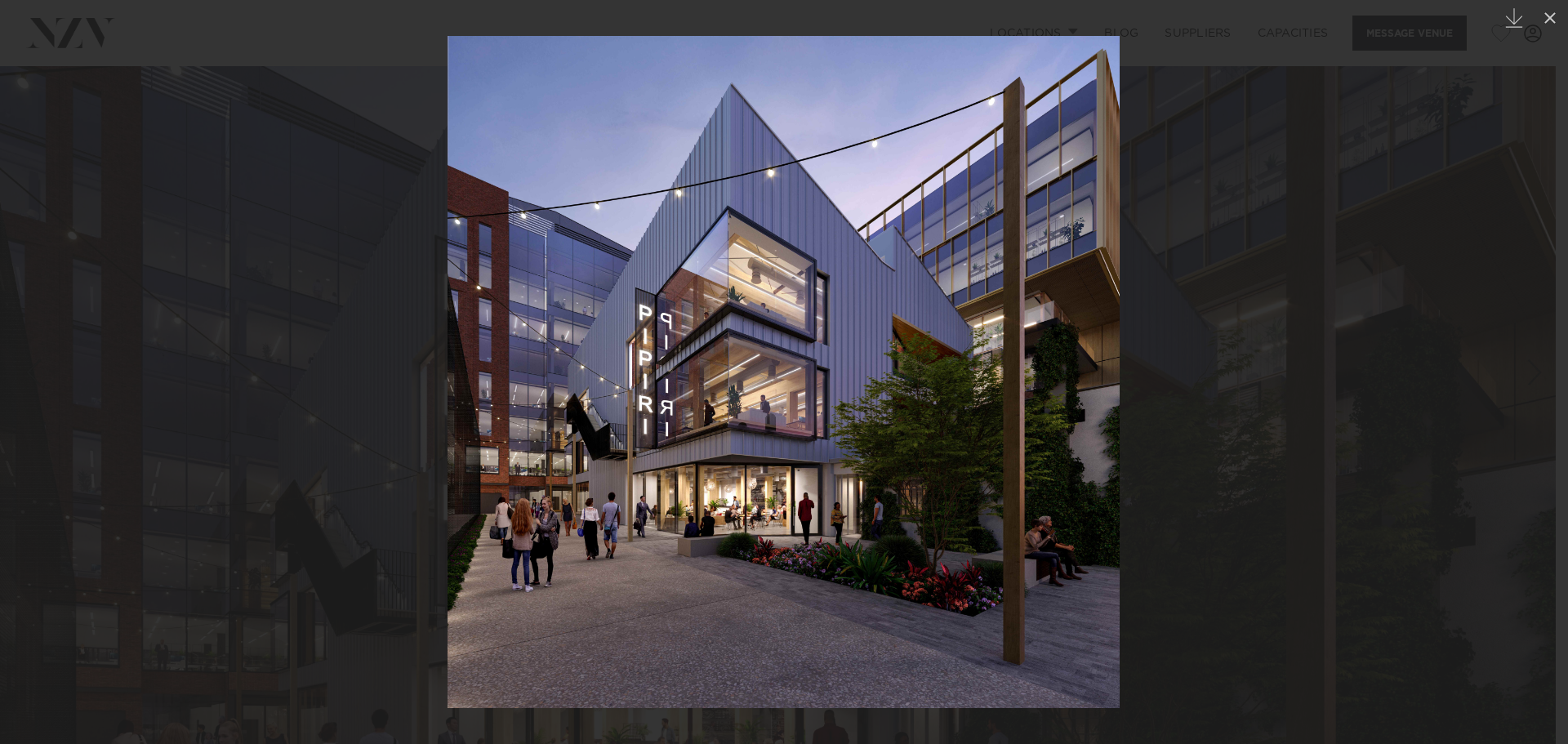 click at bounding box center [783, 372] 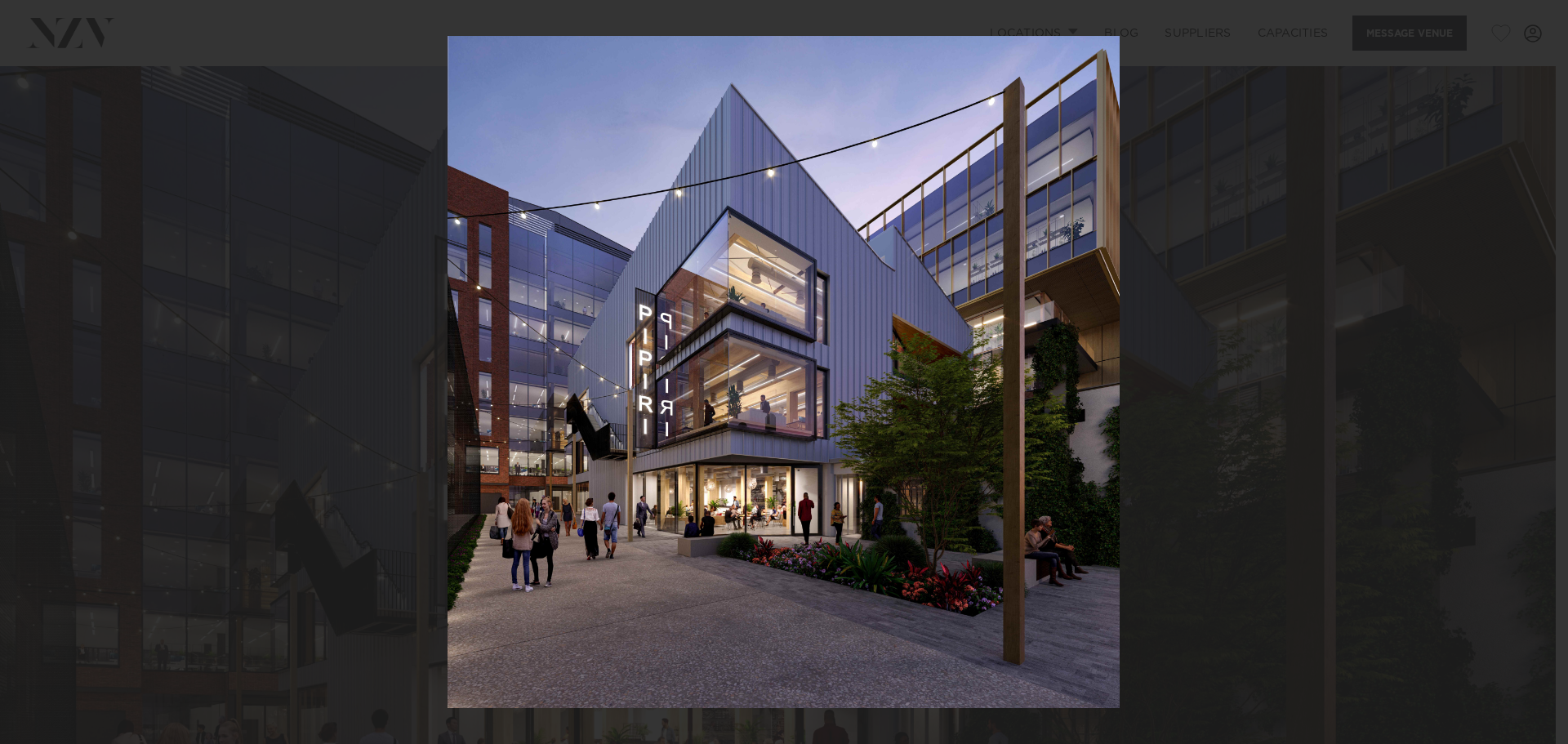 click at bounding box center (784, 372) 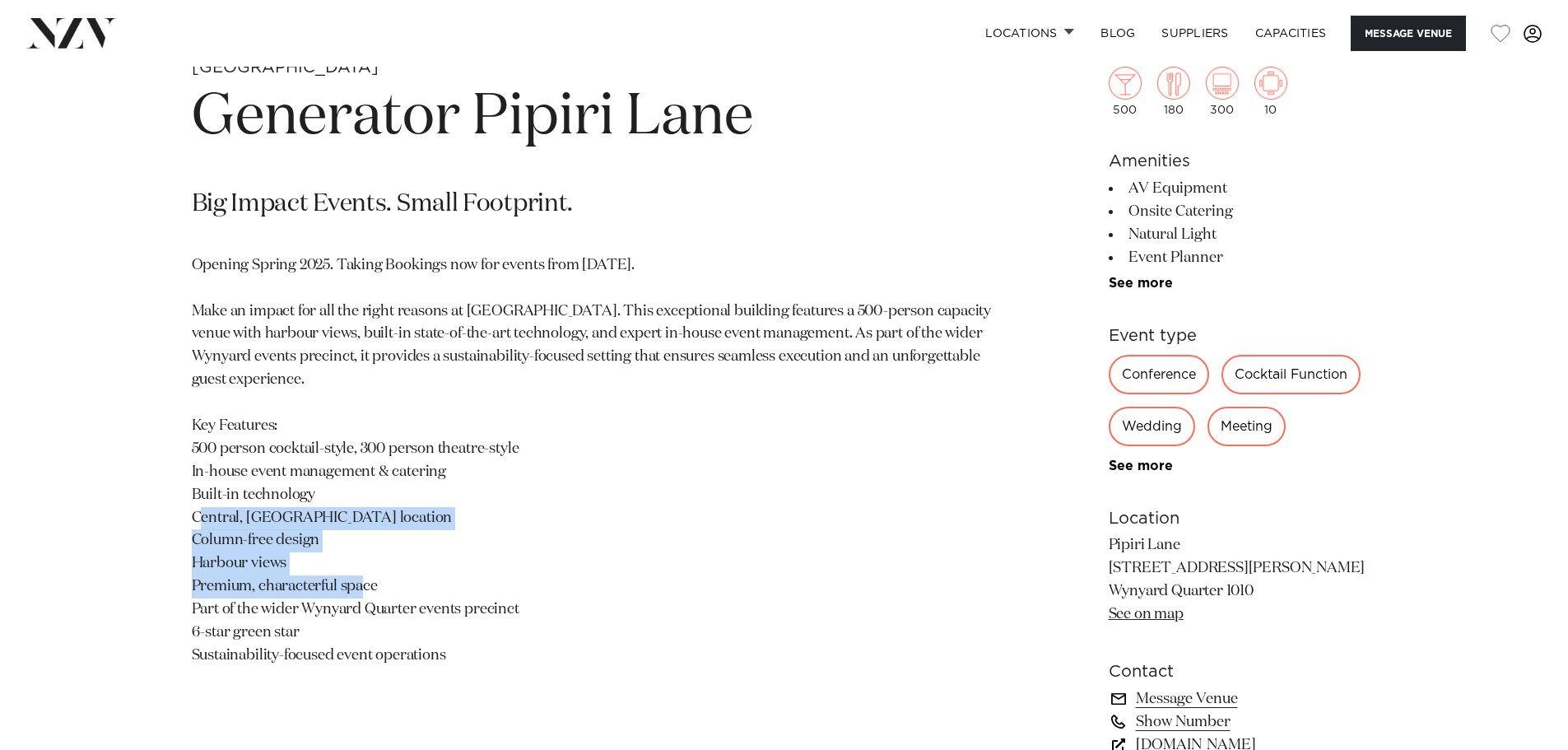 scroll, scrollTop: 906, scrollLeft: 0, axis: vertical 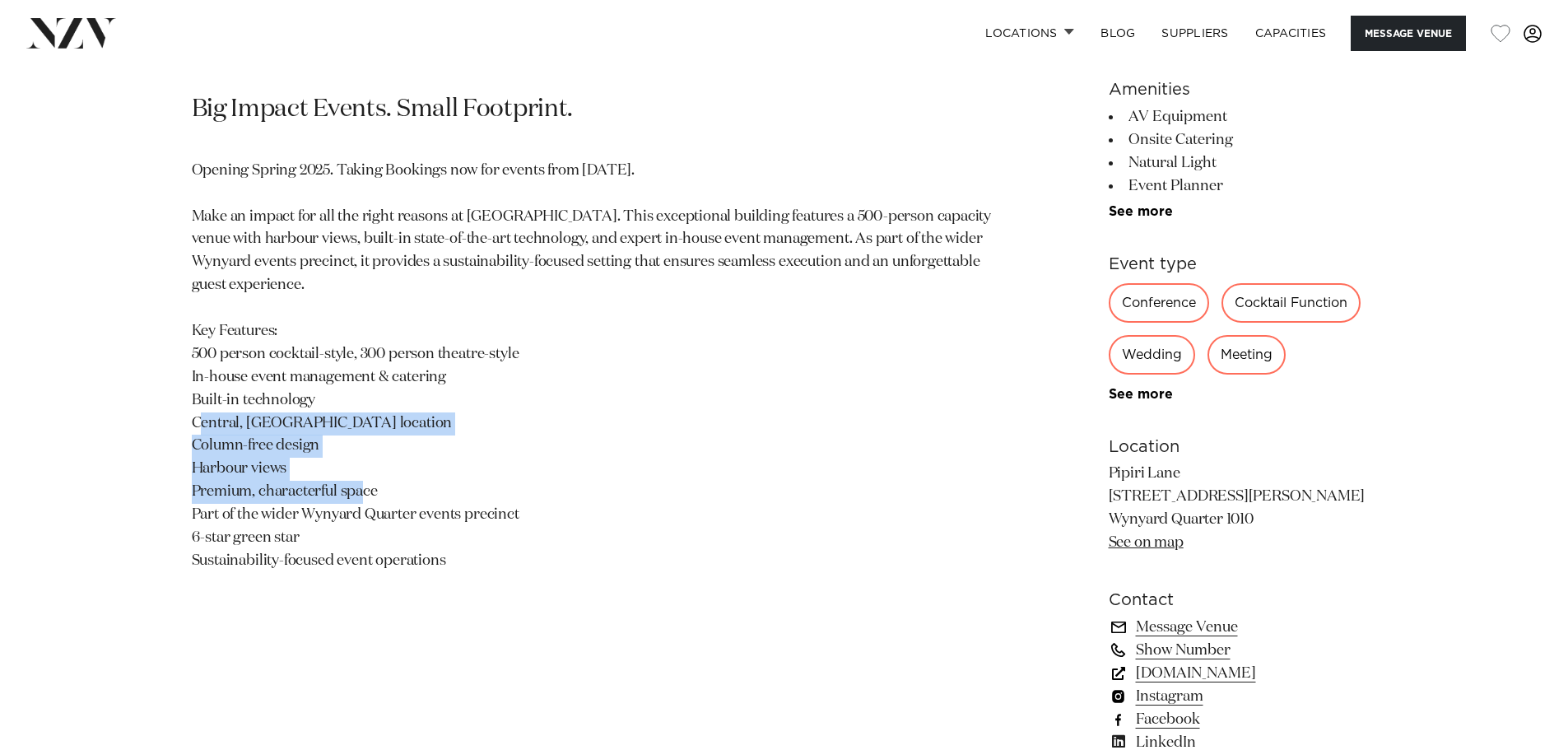 click on "Opening Spring 2025. Taking Bookings now for events from [DATE].
Make an impact for all the right reasons at [GEOGRAPHIC_DATA]. This exceptional building features a 500-person capacity venue with harbour views, built-in state-of-the-art technology, and expert in-house event management. As part of the wider Wynyard events precinct, it provides a sustainability-focused setting that ensures seamless execution and an unforgettable guest experience.
Key Features:
500 person cocktail-style, 300 person theatre-style
In-house event management & catering
Built-in technology
Central, [GEOGRAPHIC_DATA] location
Column-free design
Harbour views
Premium, characterful space
Part of the wider Wynyard Quarter events precinct
6-star green star
Sustainability-focused event operations" at bounding box center (592, 366) 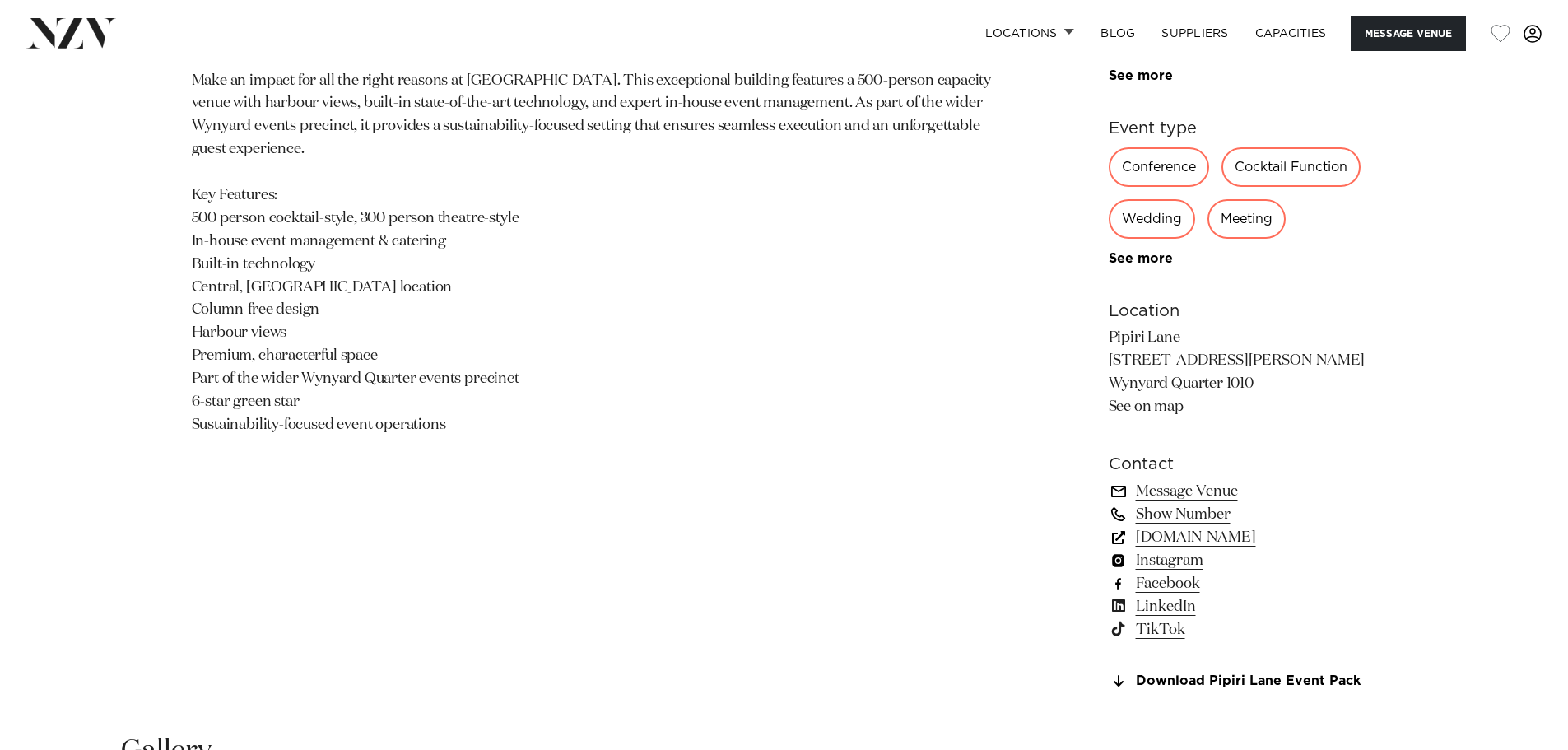scroll, scrollTop: 1070, scrollLeft: 0, axis: vertical 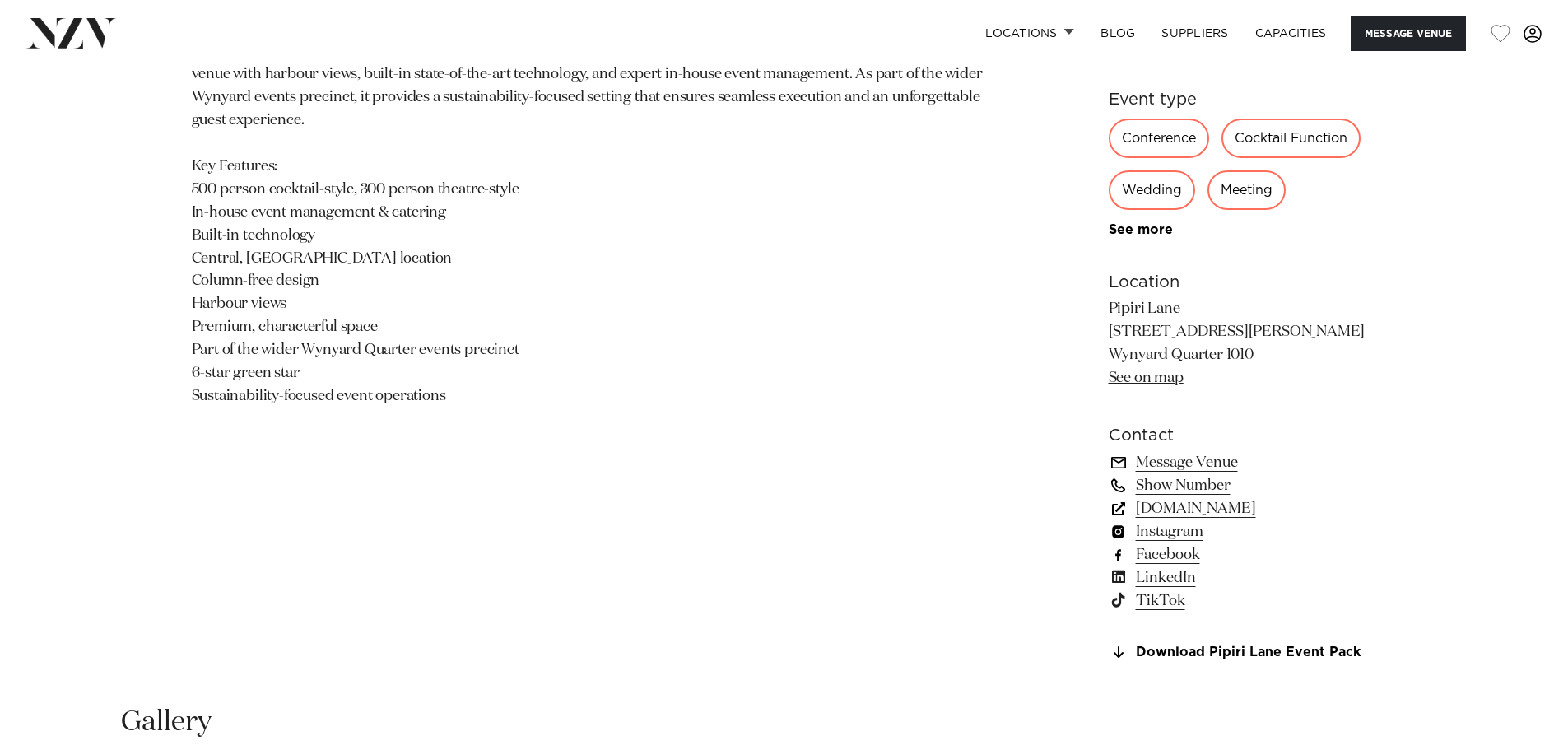 click on "[DOMAIN_NAME]" at bounding box center [1243, 509] 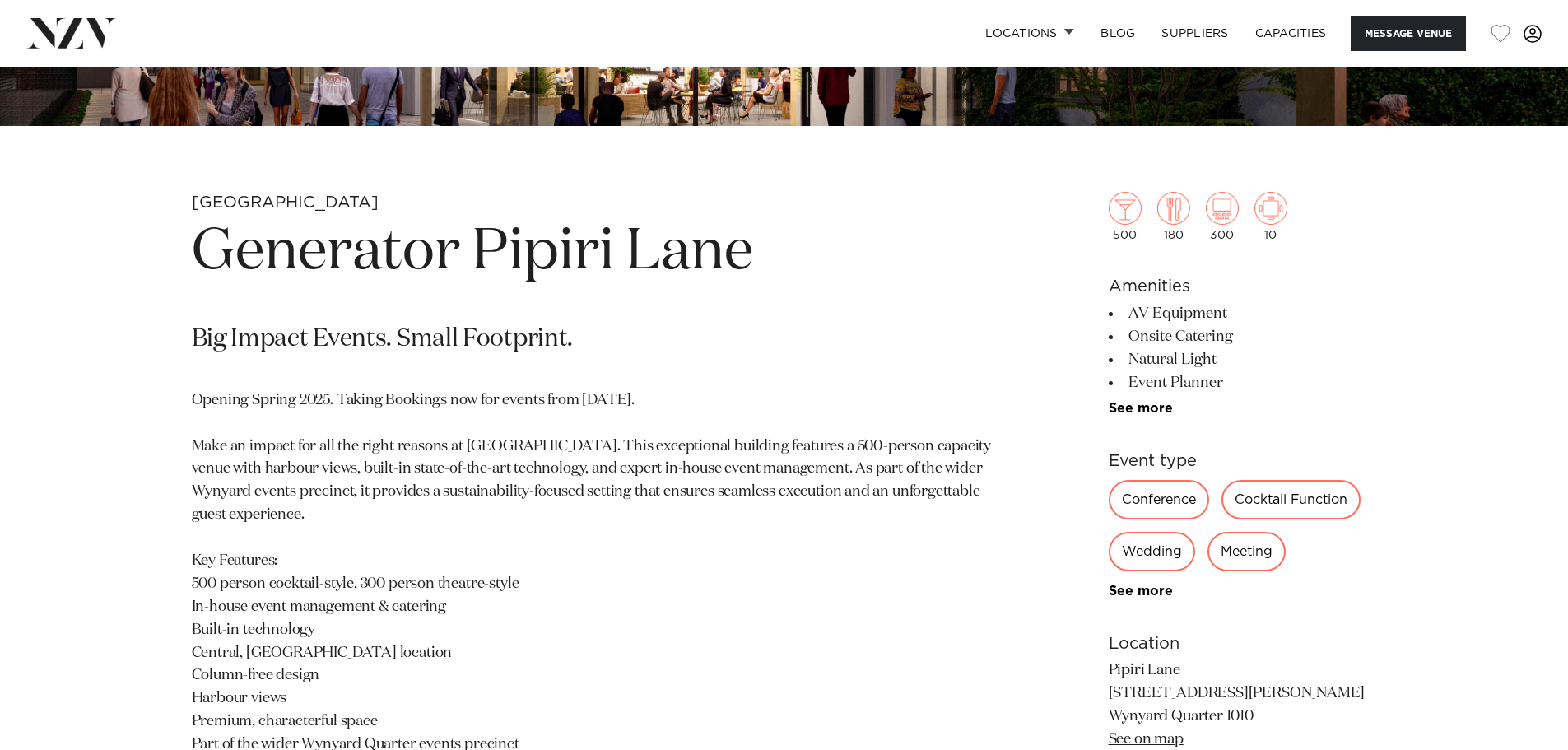 scroll, scrollTop: 1070, scrollLeft: 0, axis: vertical 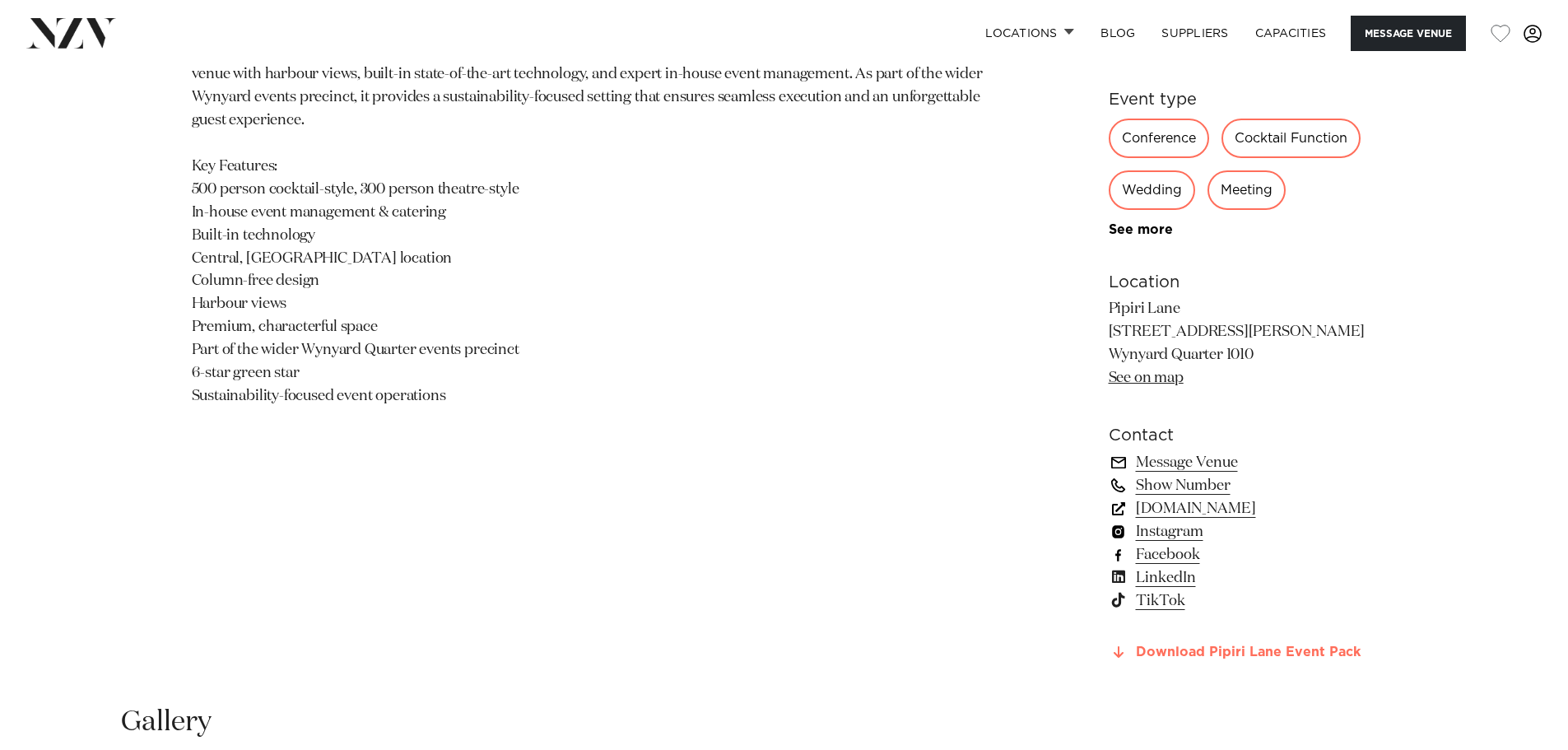 click on "Download Pipiri Lane Event Pack" at bounding box center [1243, 653] 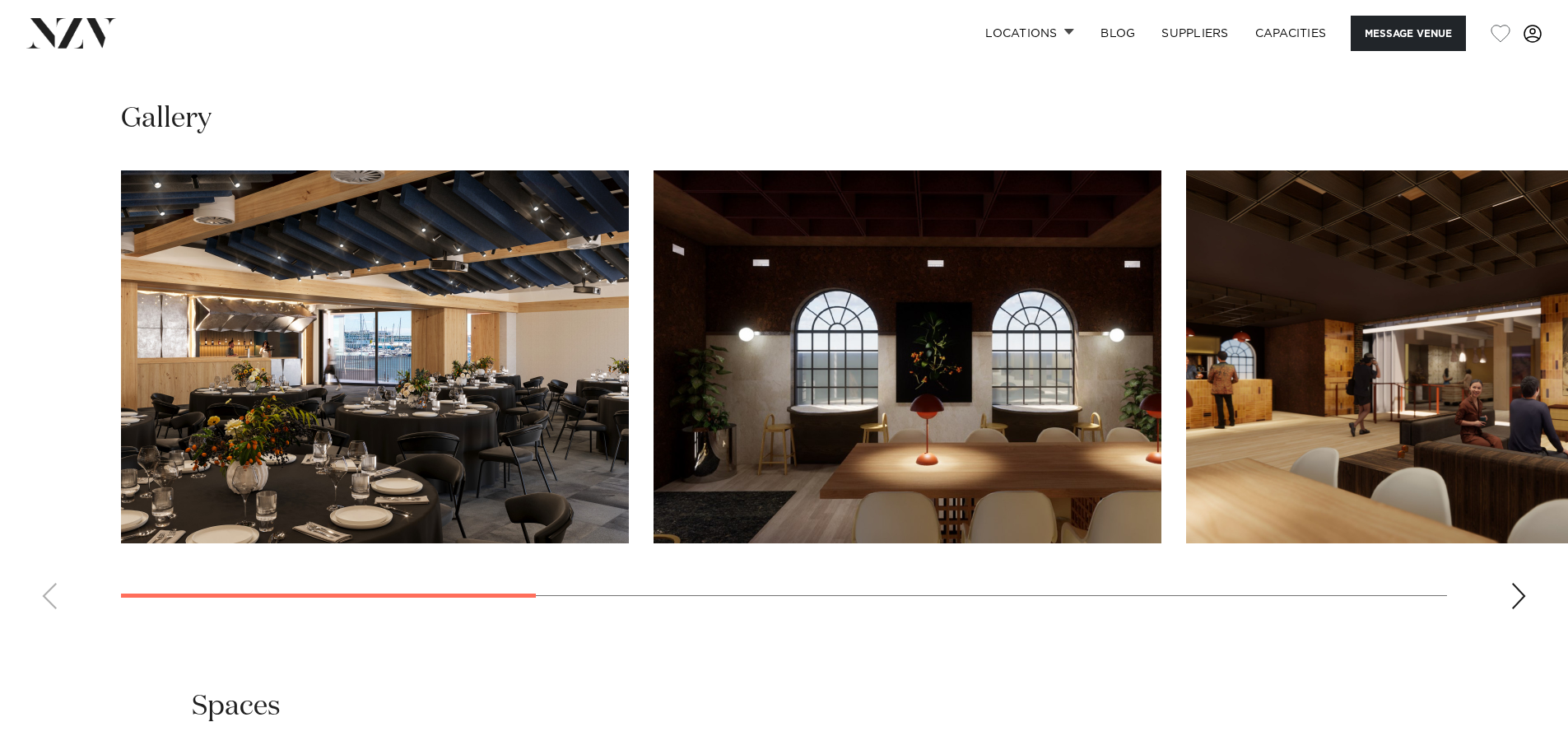 scroll, scrollTop: 1642, scrollLeft: 0, axis: vertical 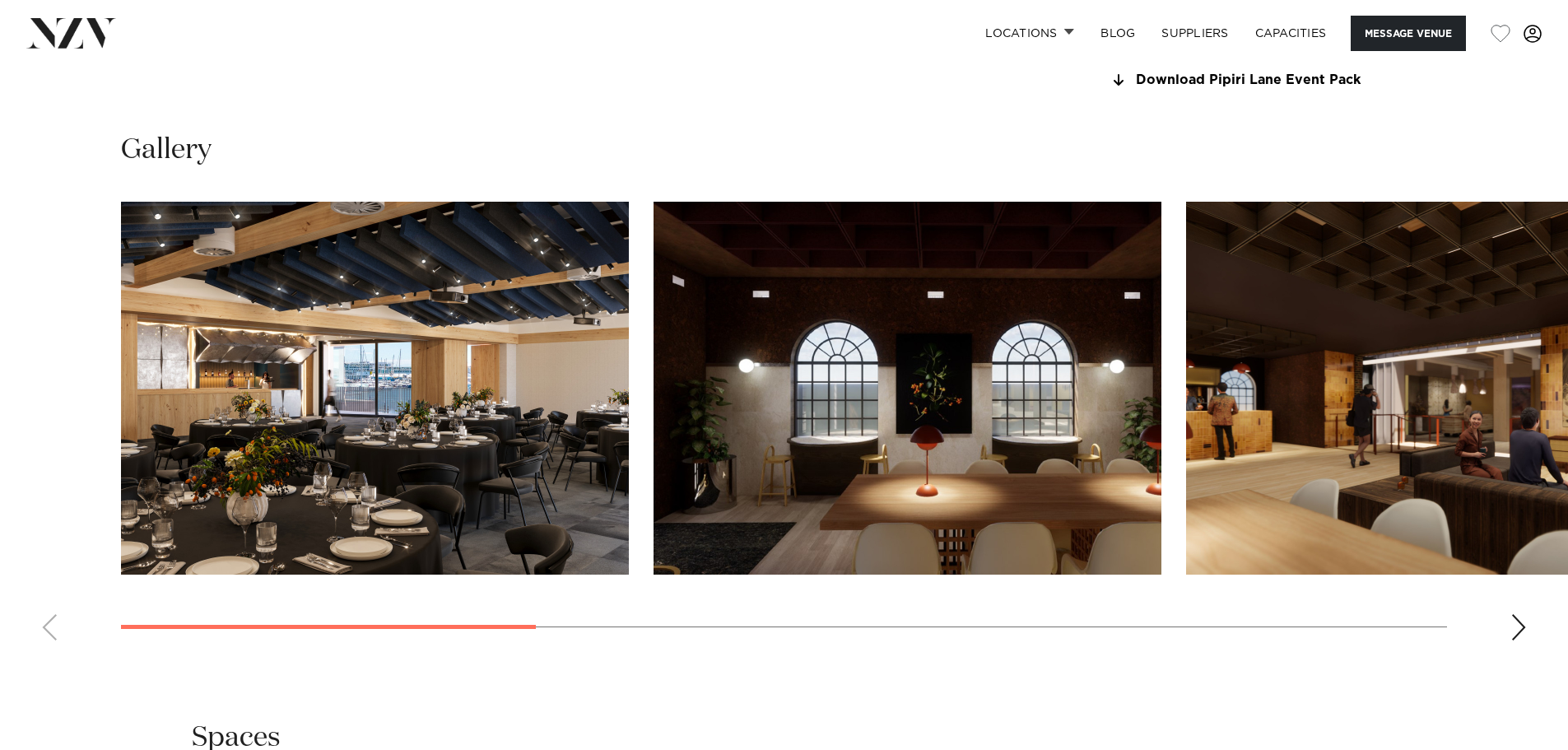 click at bounding box center (784, 427) 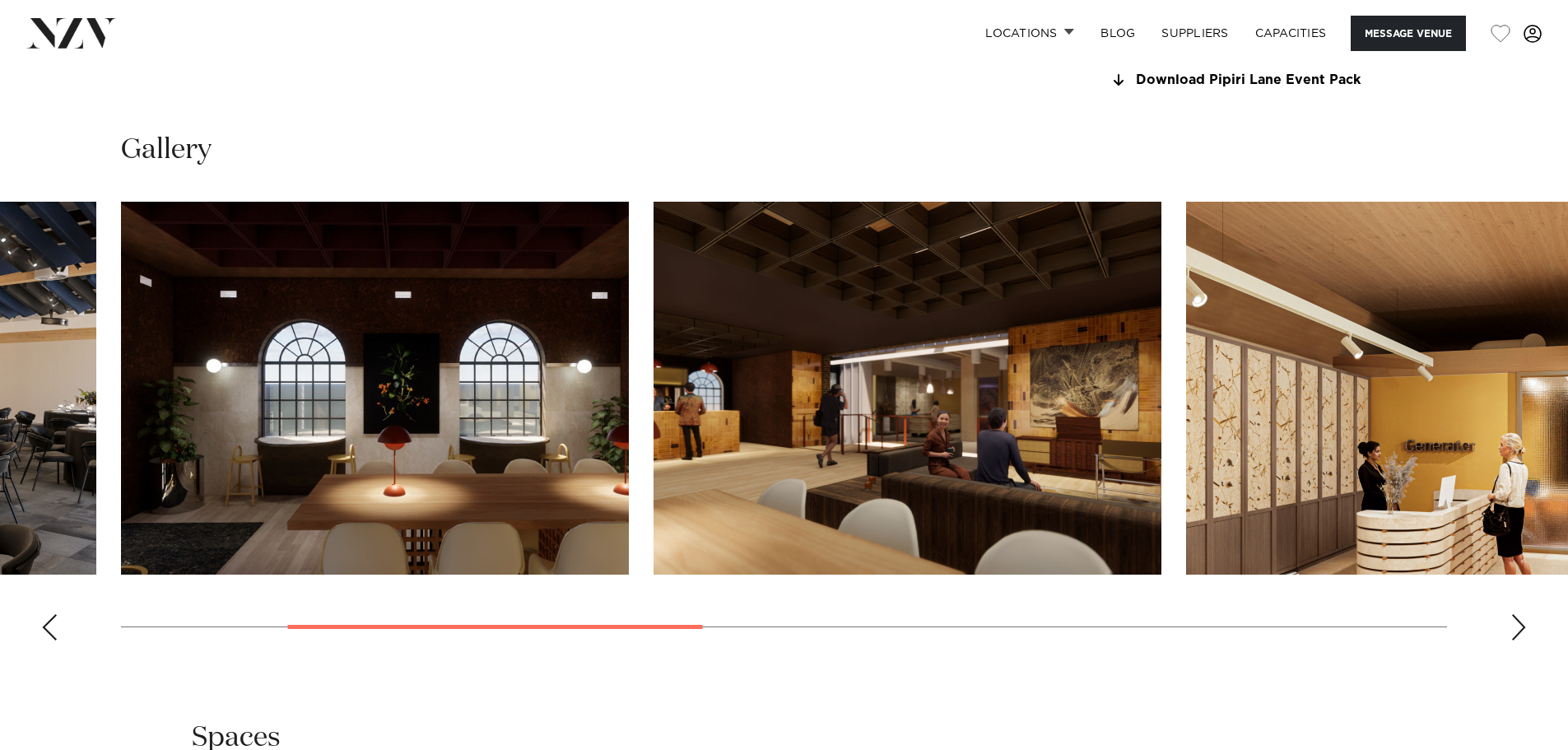 click at bounding box center [907, 388] 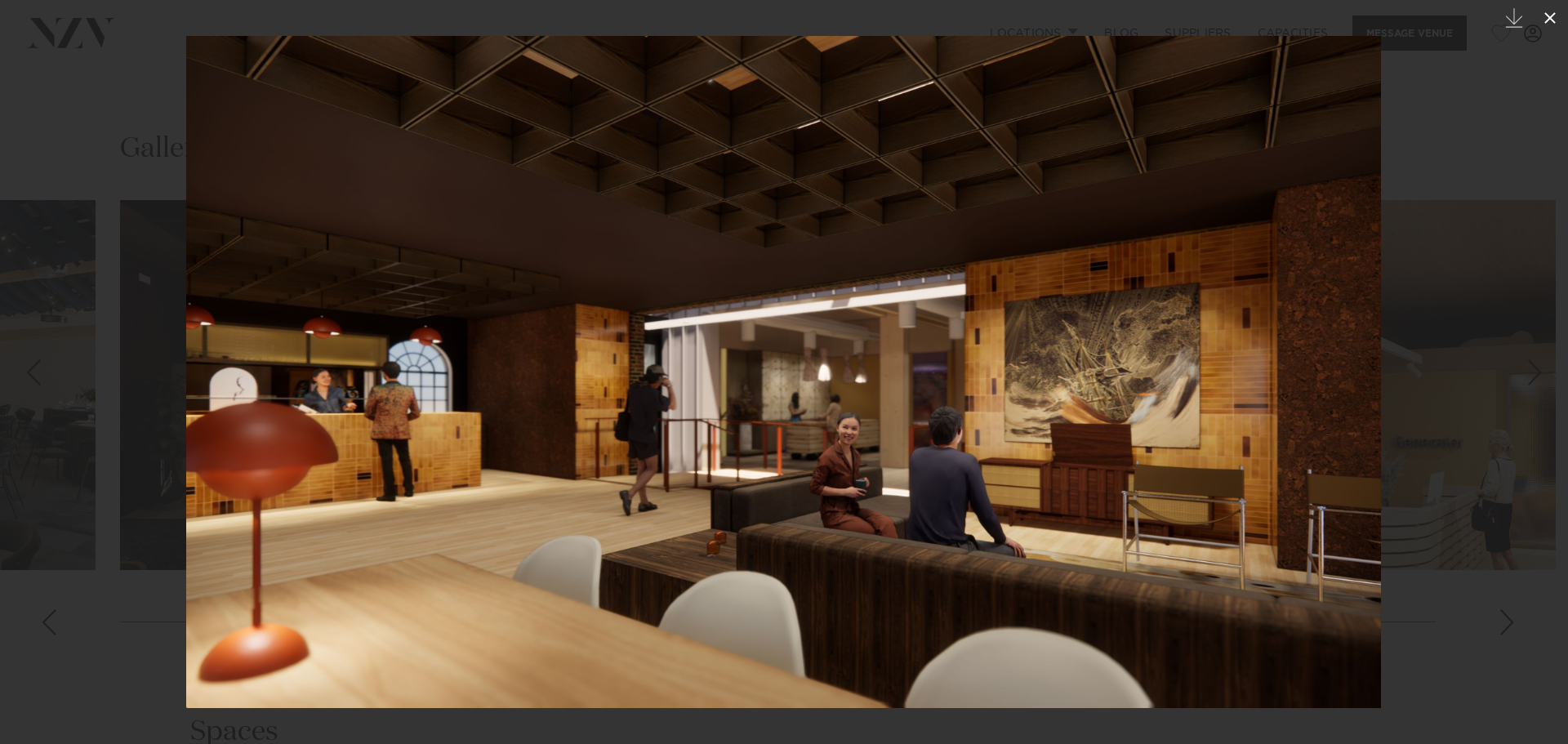 click 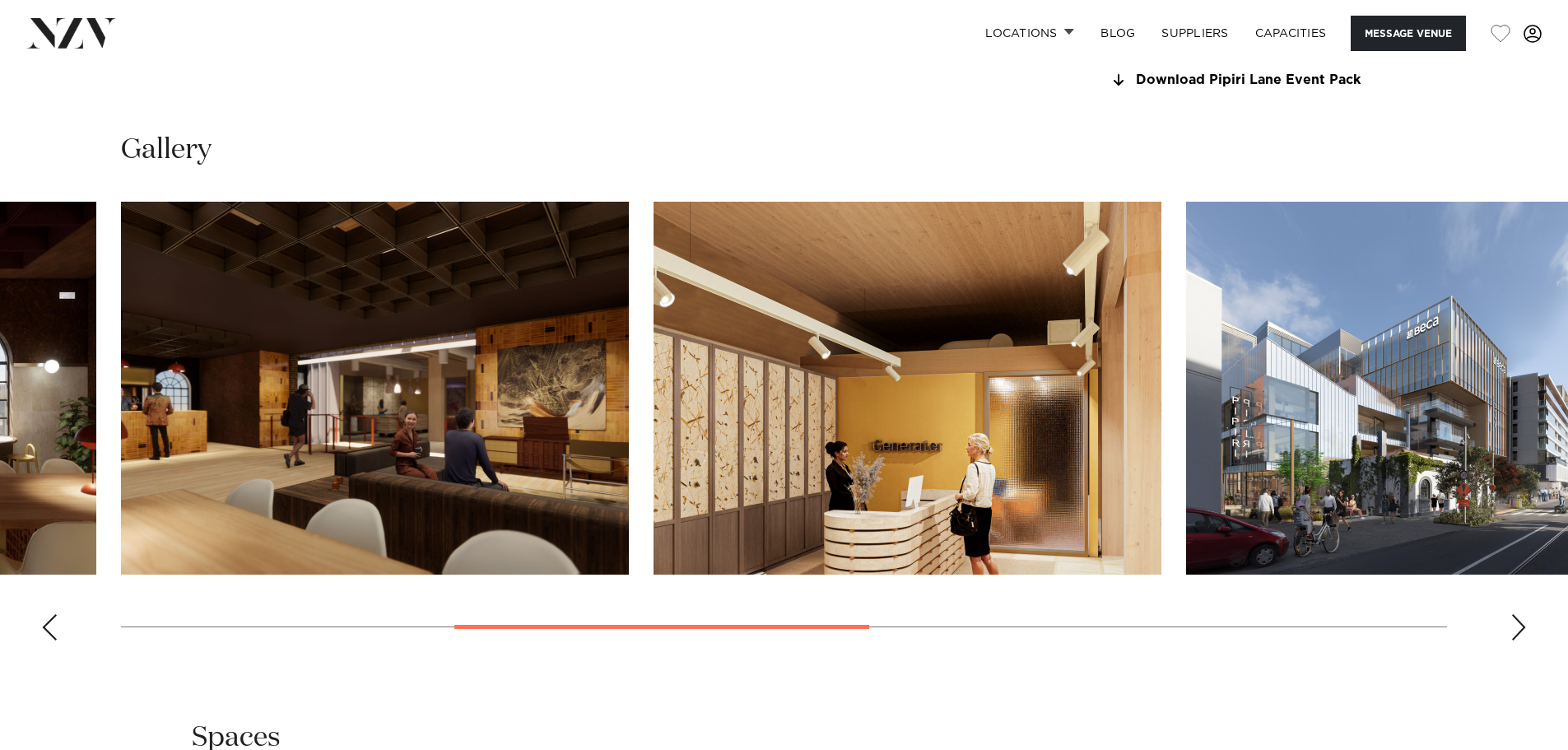 click at bounding box center [907, 388] 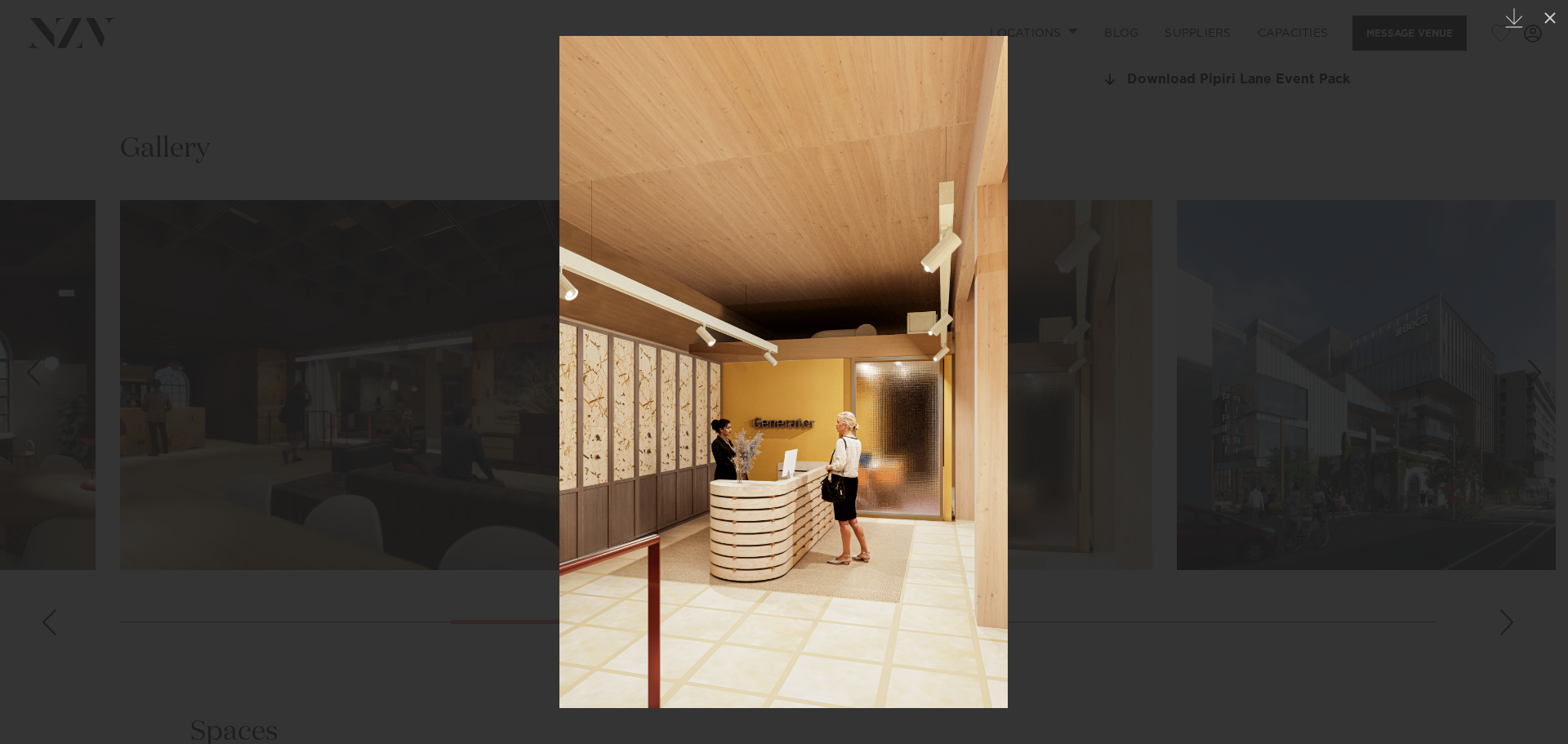 click at bounding box center (784, 372) 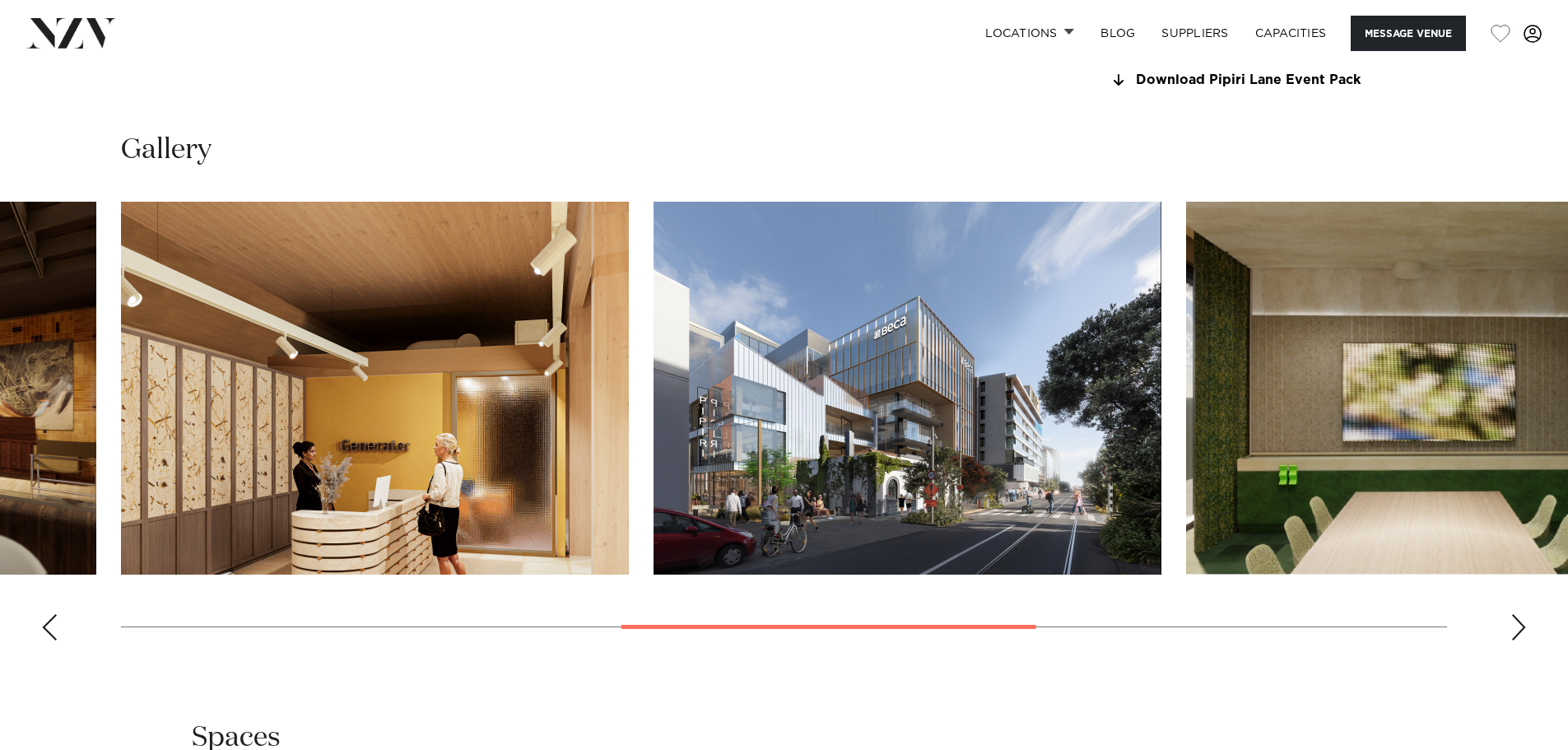 click at bounding box center (784, 427) 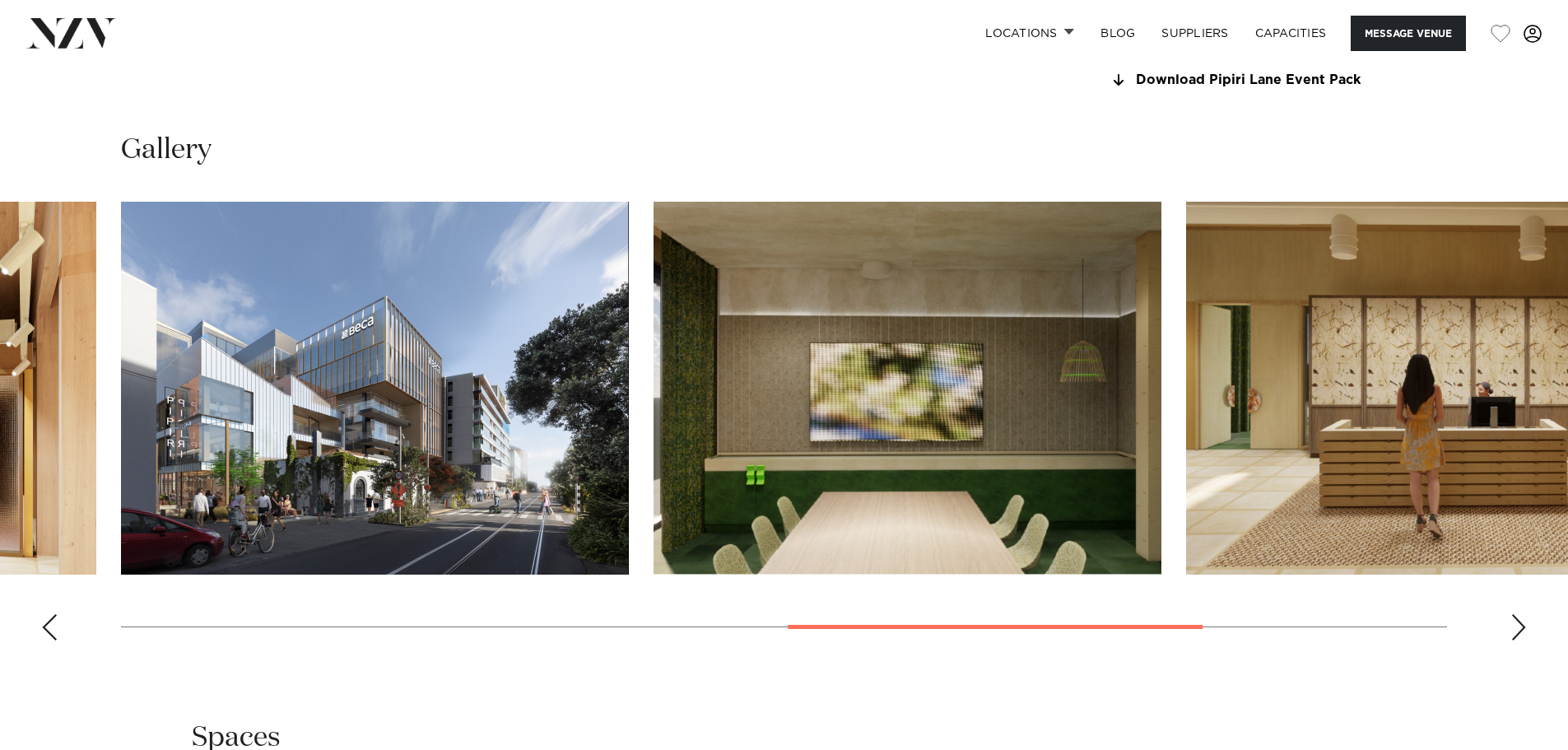 click at bounding box center [1519, 627] 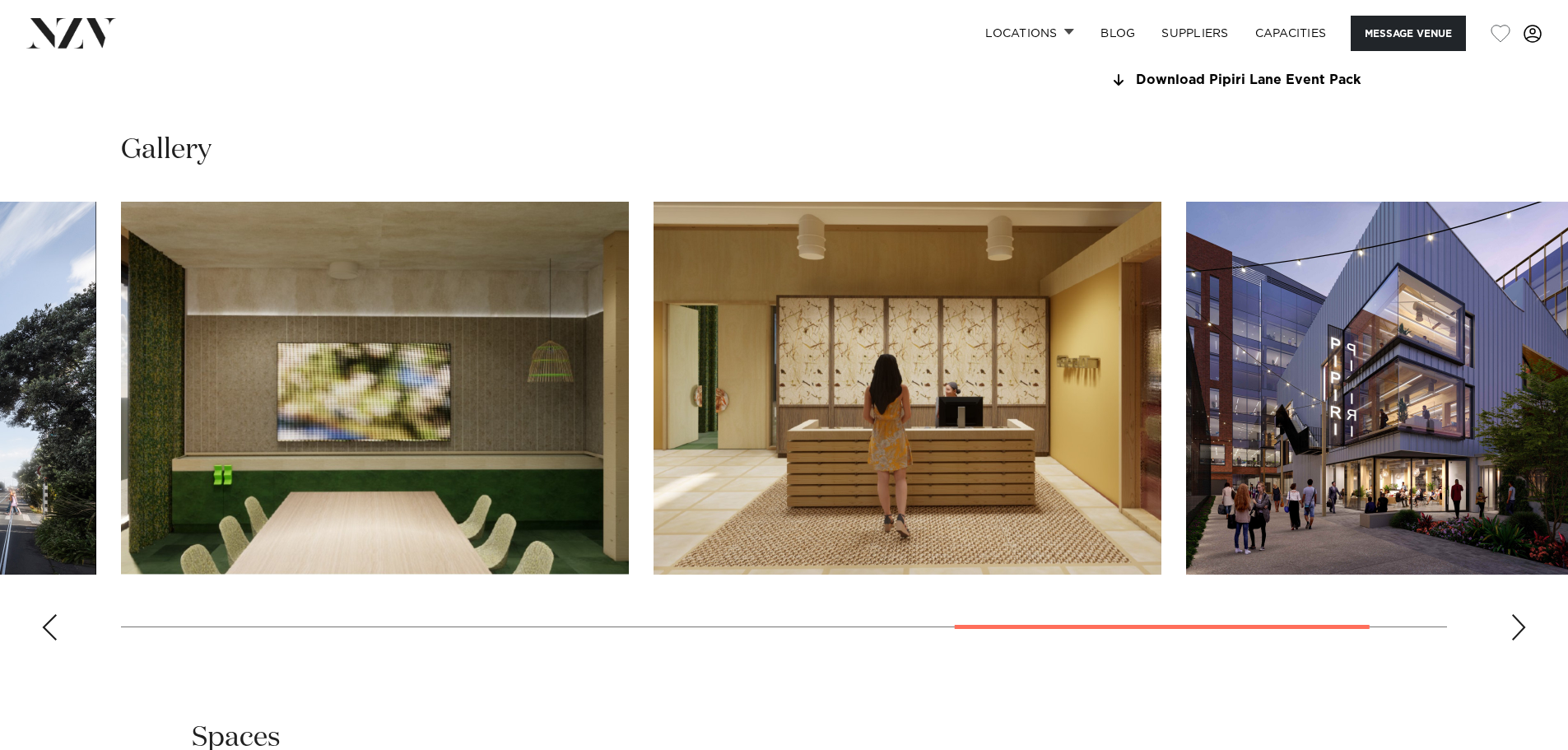 click at bounding box center [1519, 627] 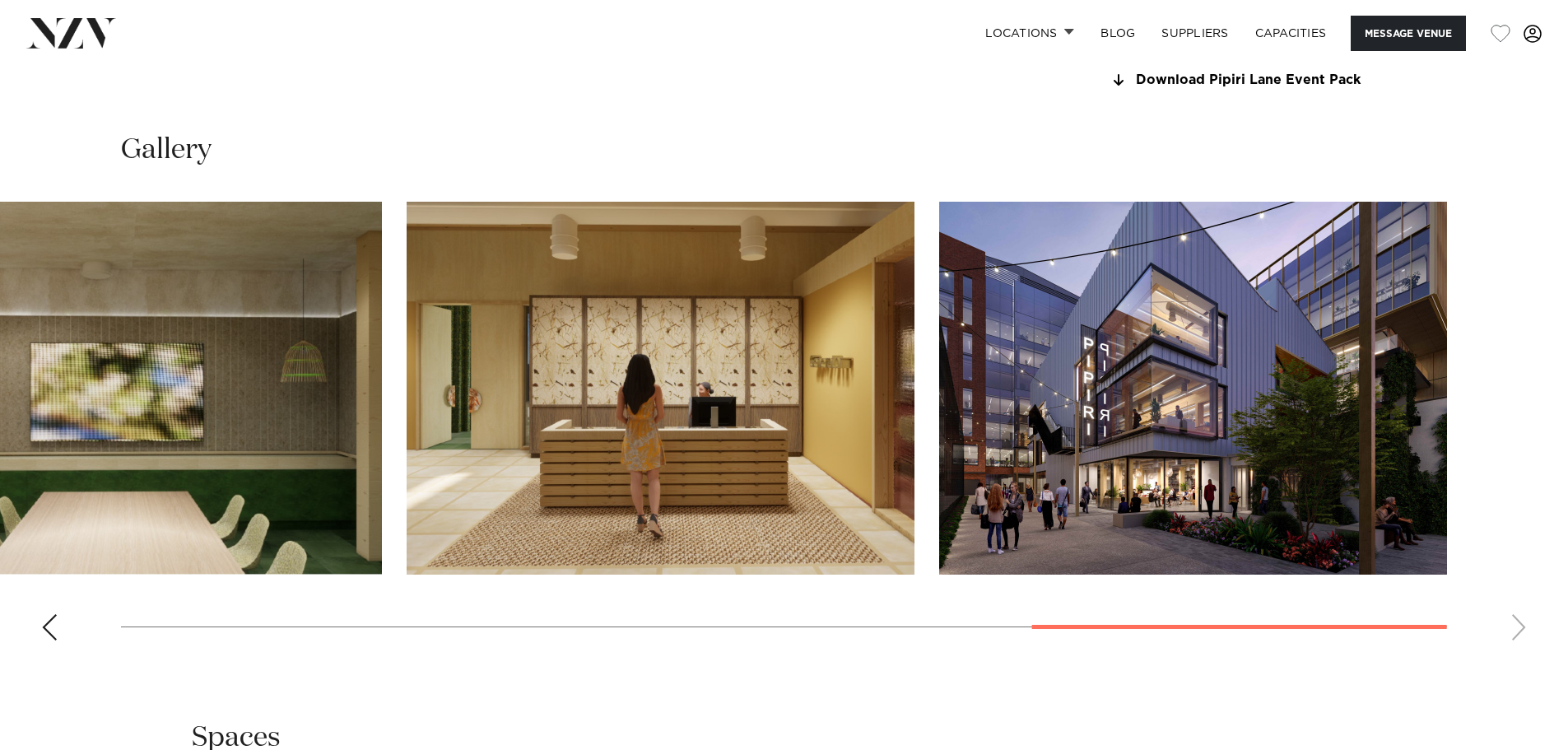 click at bounding box center (784, 427) 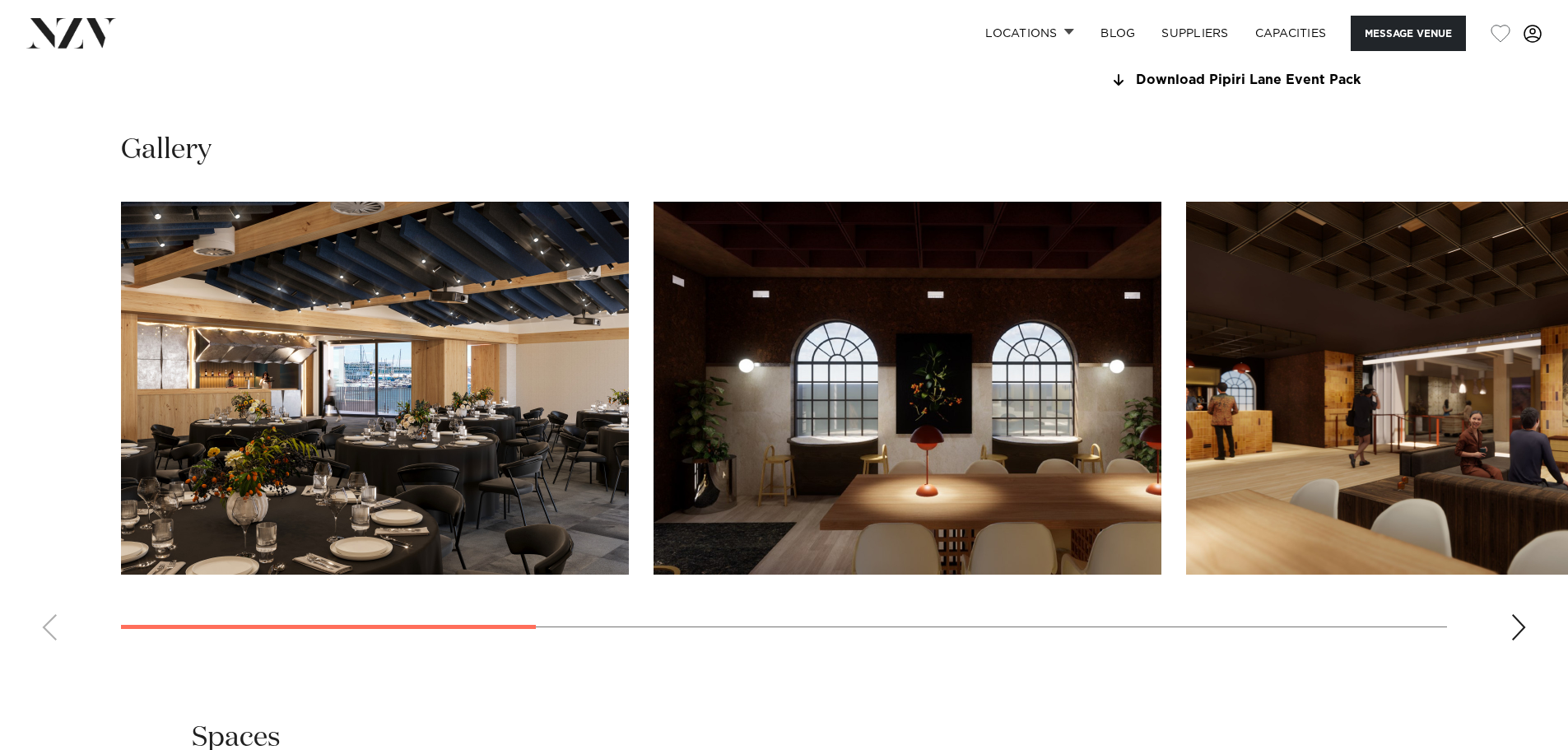 click at bounding box center [784, 427] 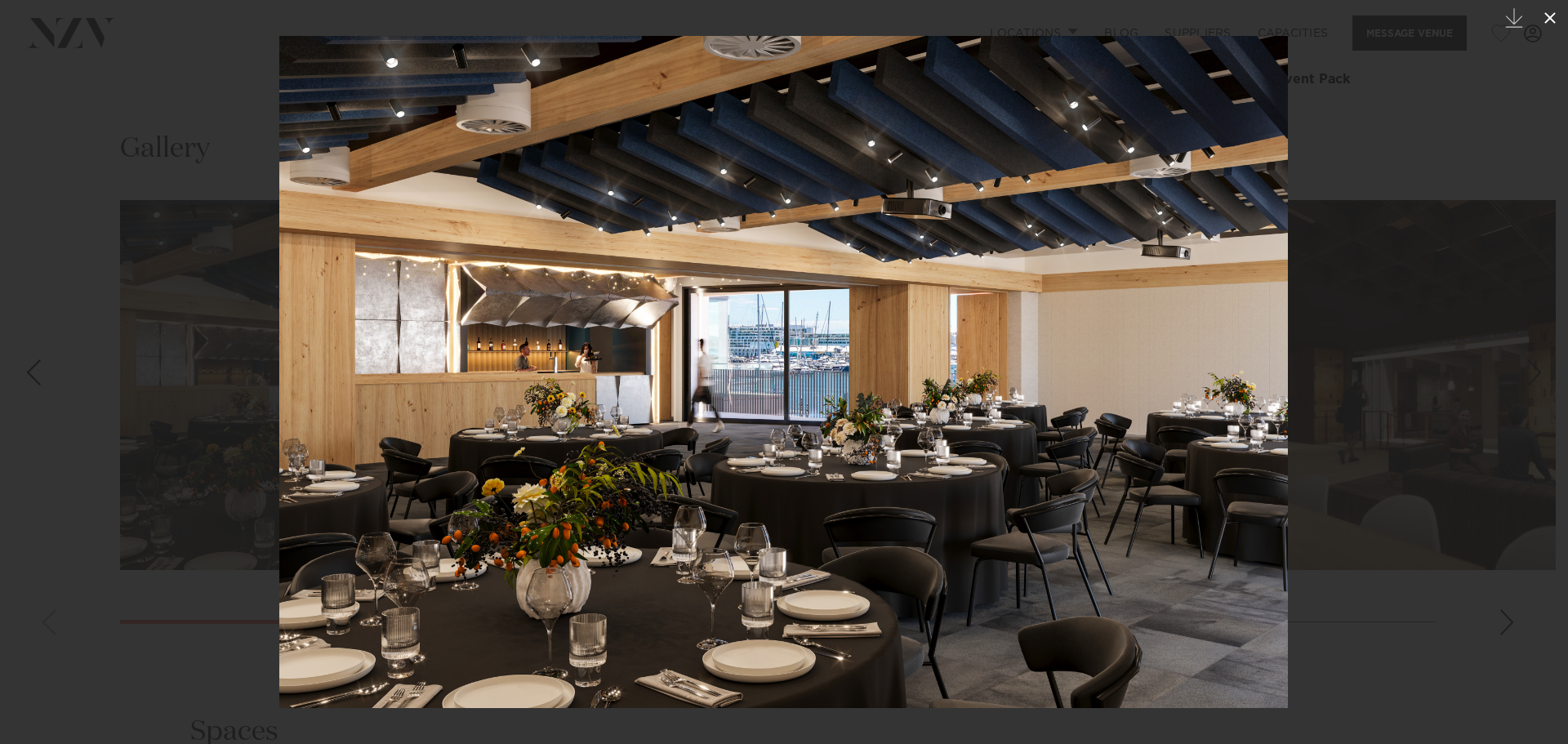 click 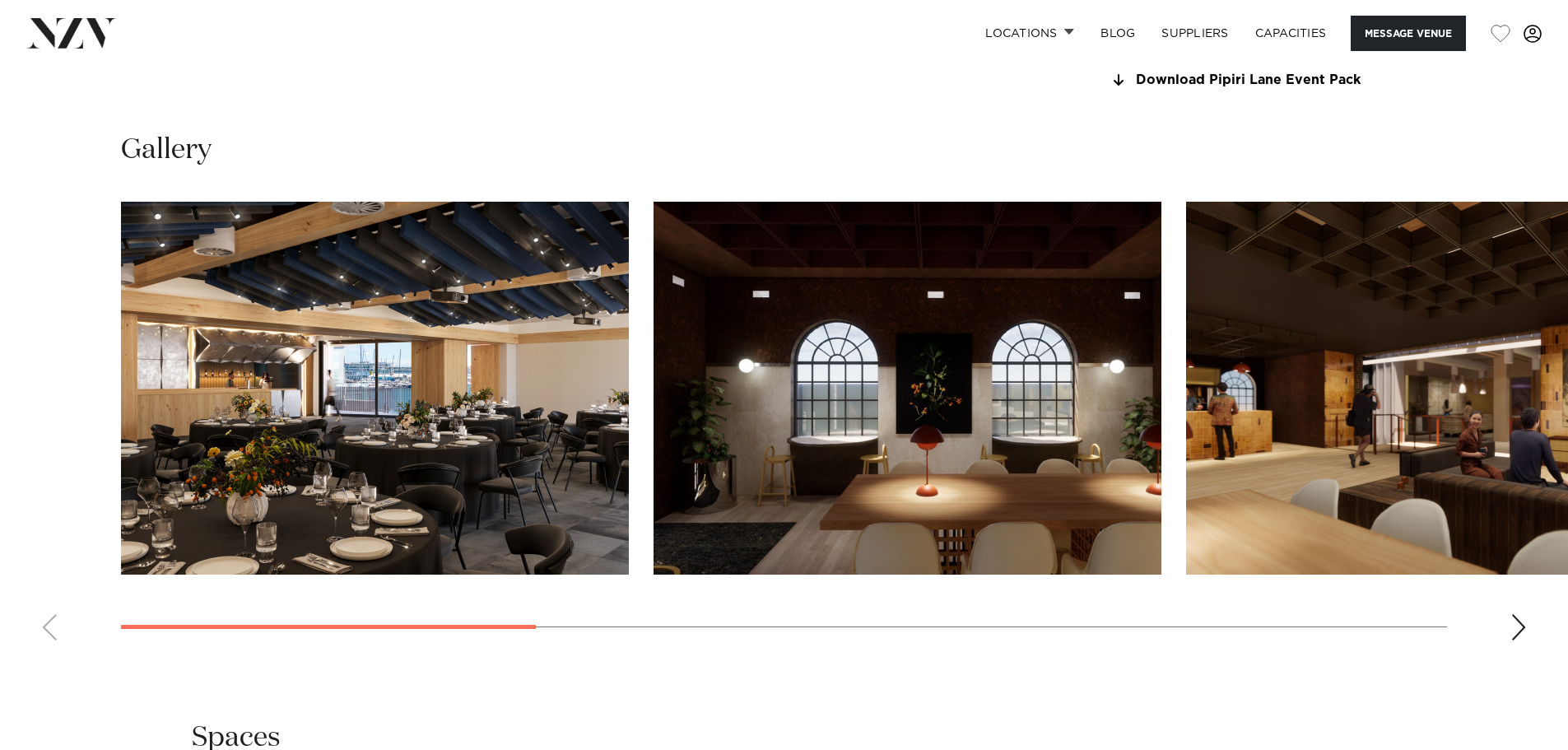 click at bounding box center [907, 388] 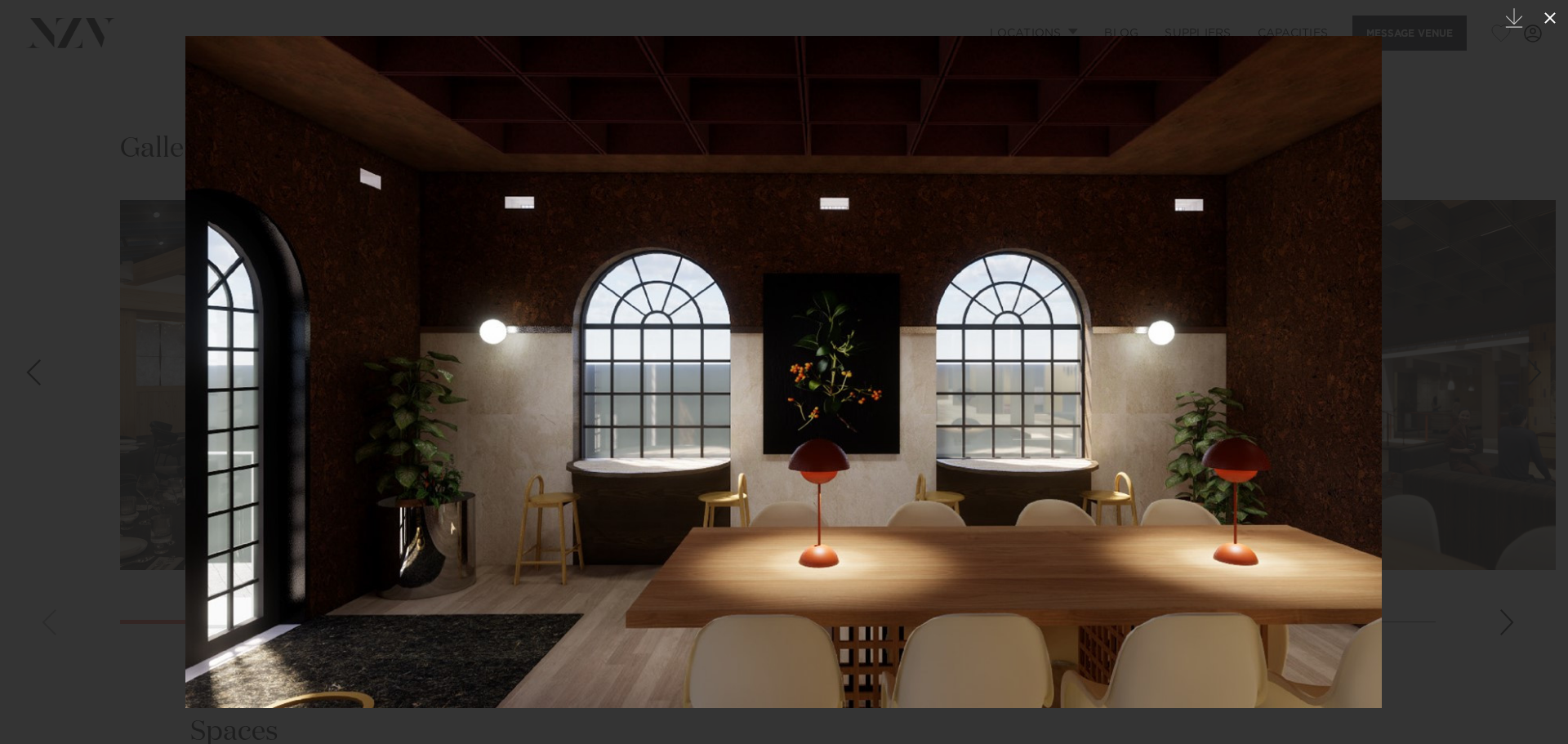 click 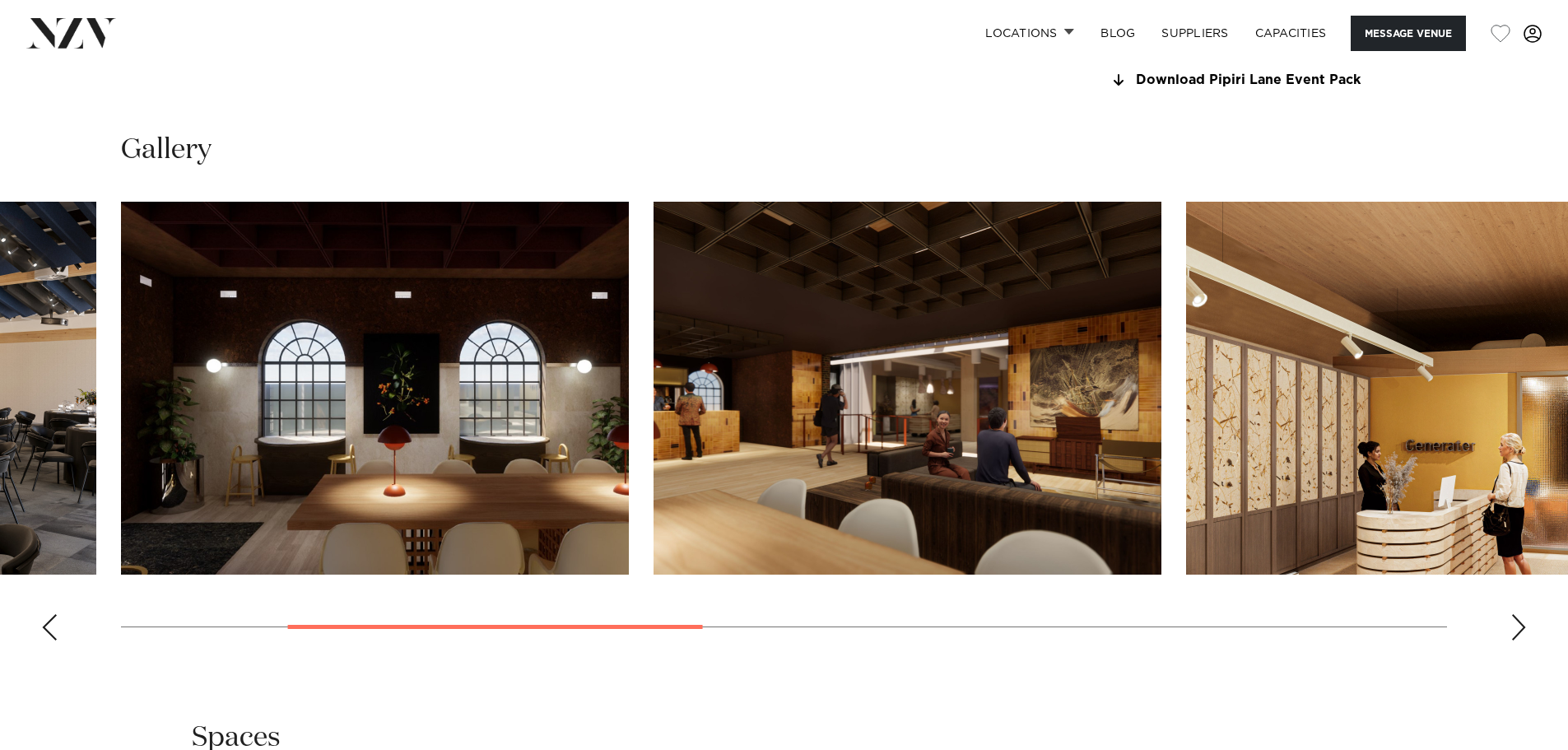 click at bounding box center (907, 388) 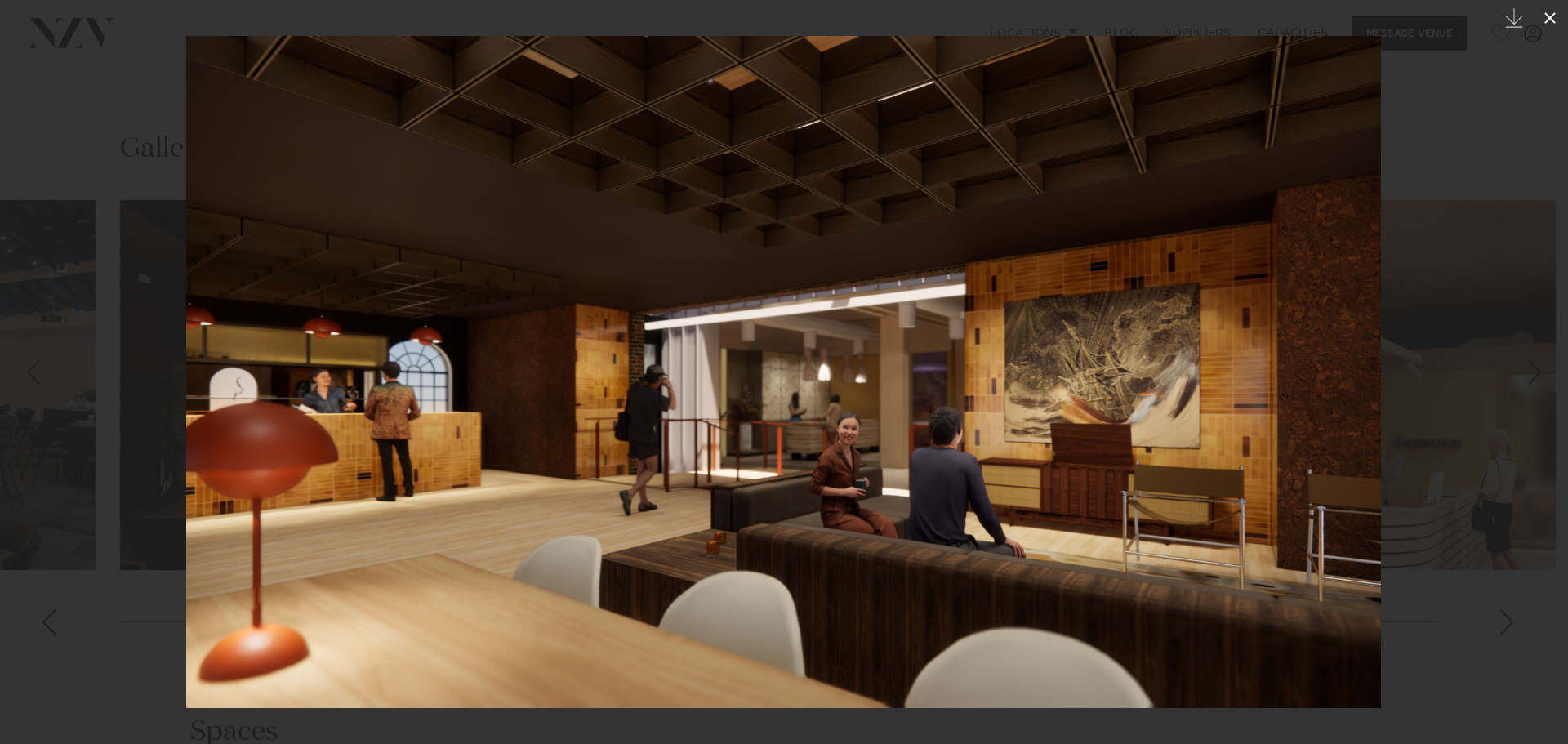 click 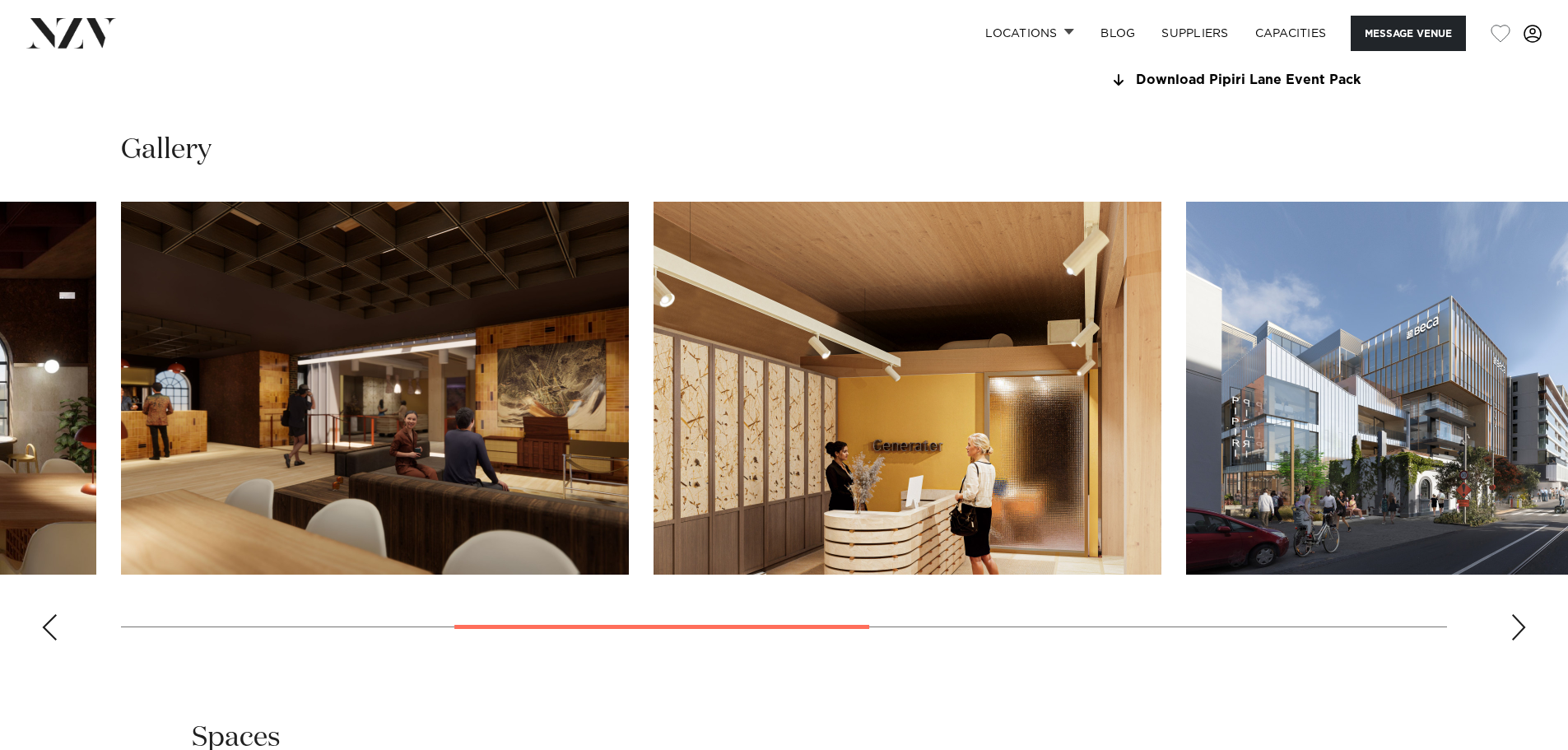 click at bounding box center (1519, 627) 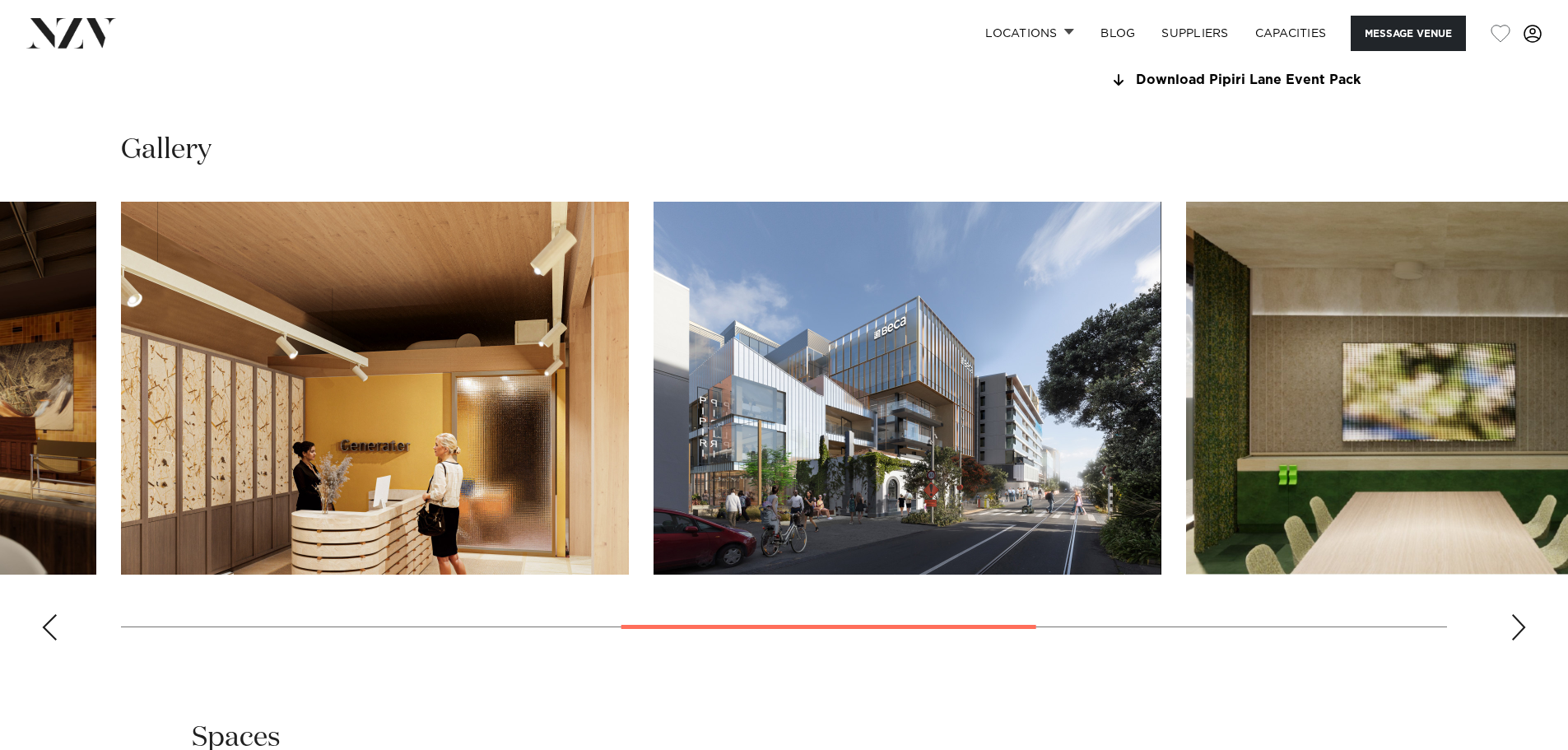 click at bounding box center (907, 388) 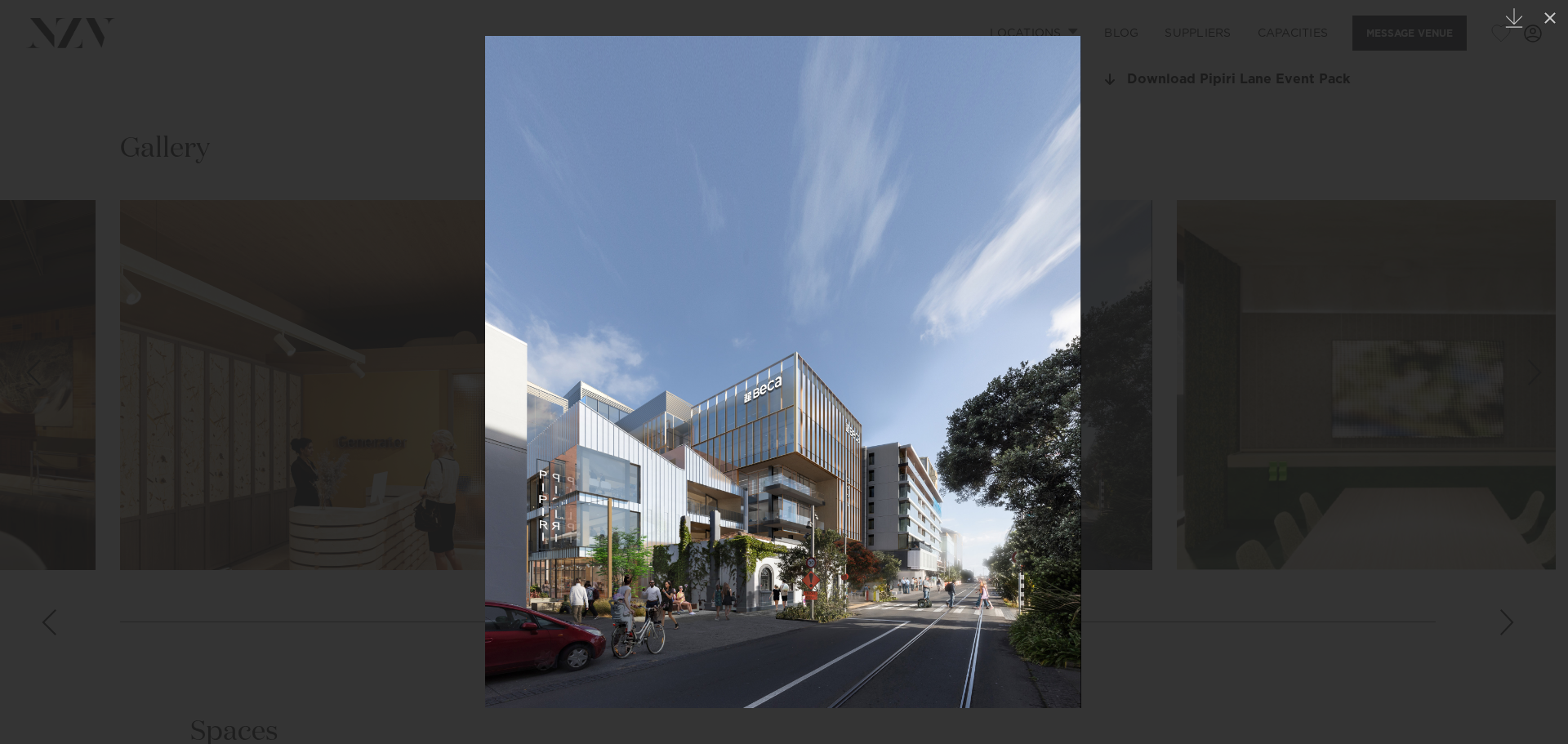 click at bounding box center [784, 372] 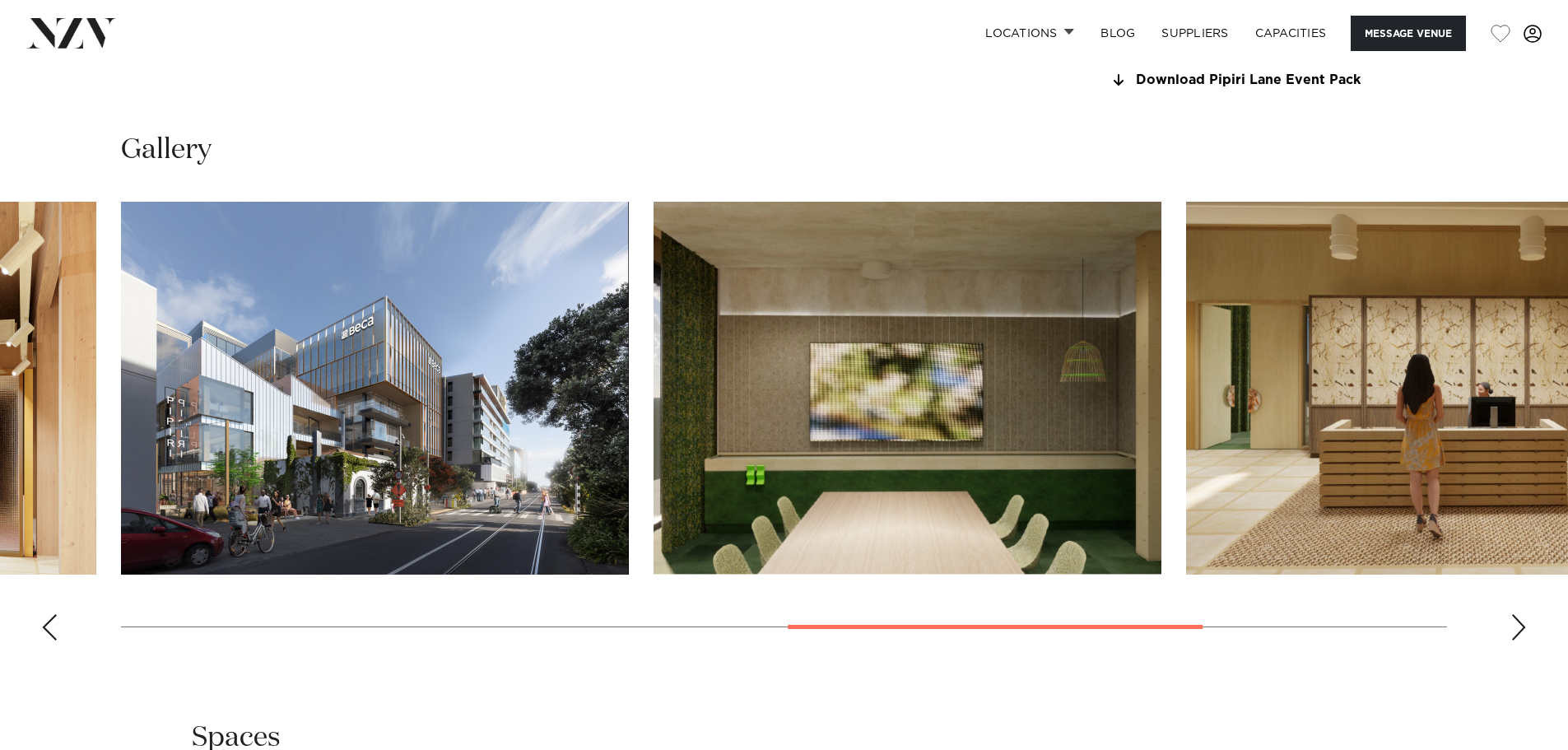 click at bounding box center [1519, 627] 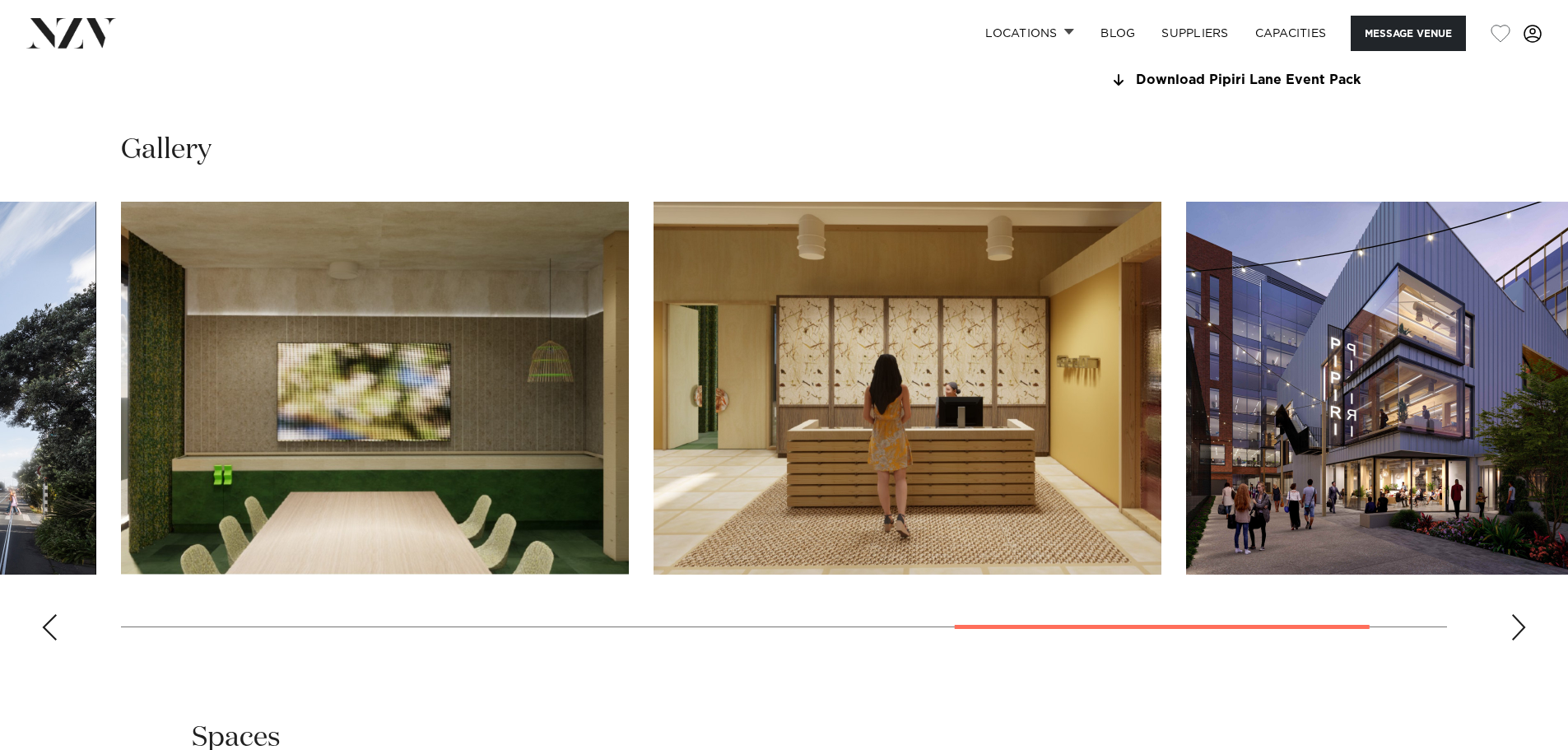 click at bounding box center (1519, 627) 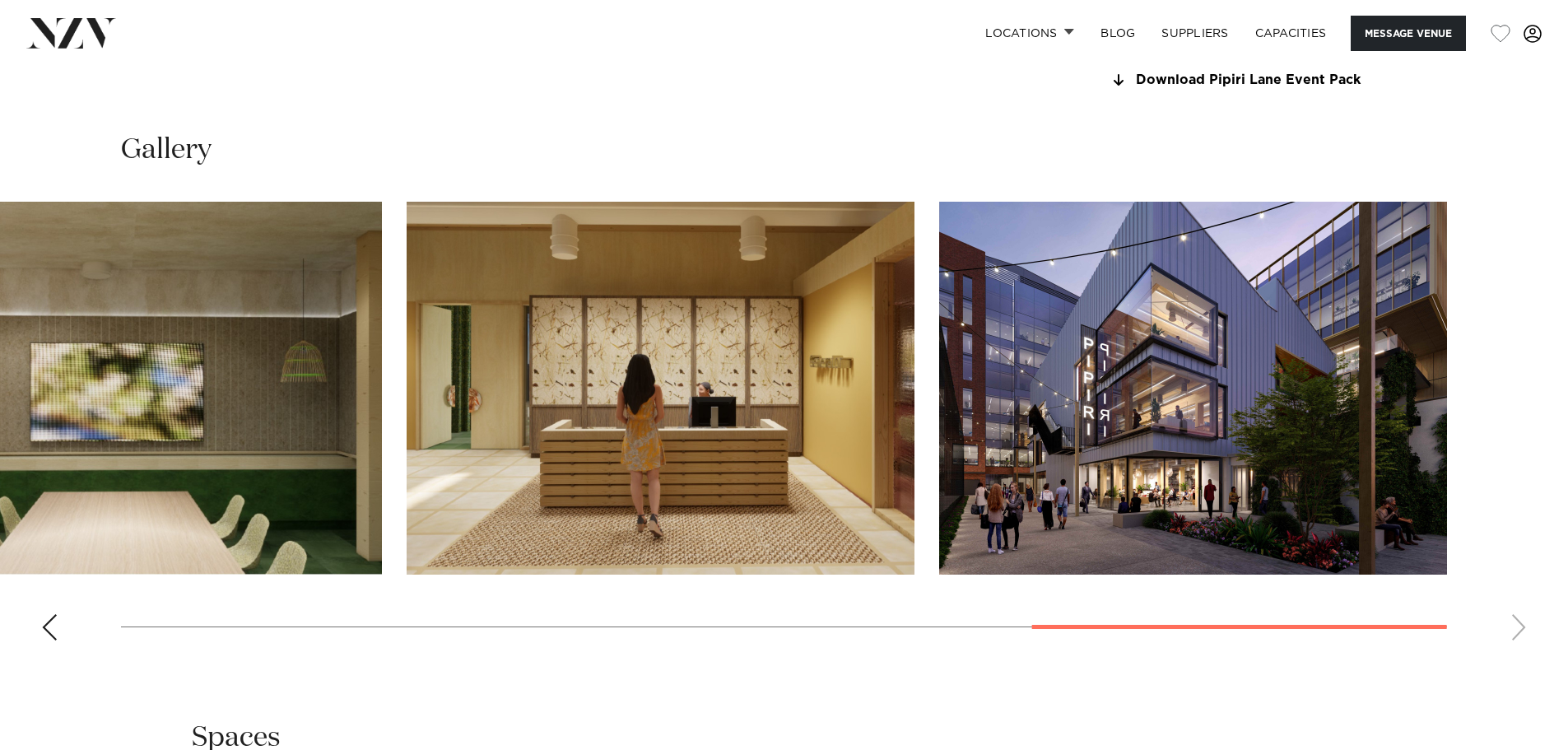 click at bounding box center (784, 427) 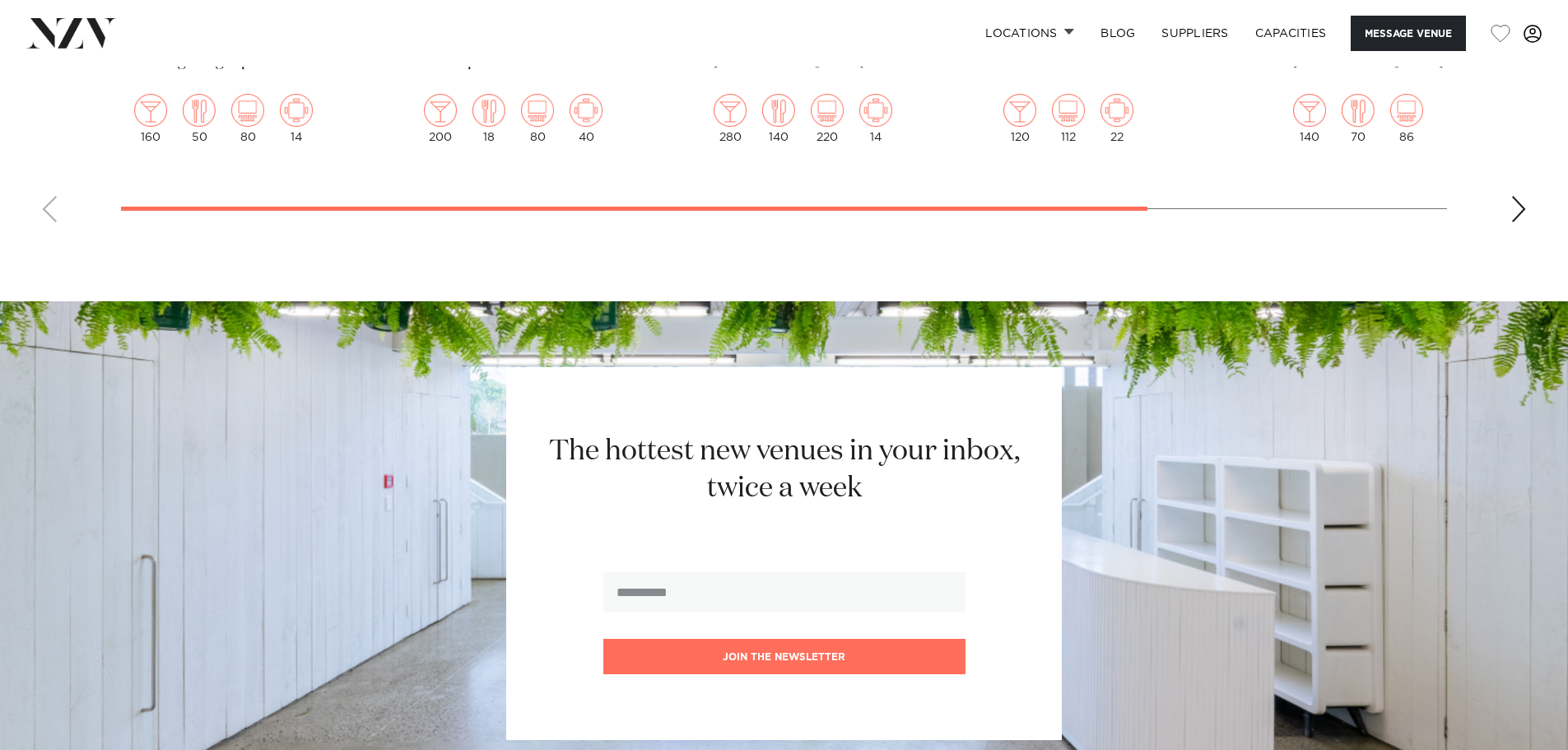 scroll, scrollTop: 3289, scrollLeft: 0, axis: vertical 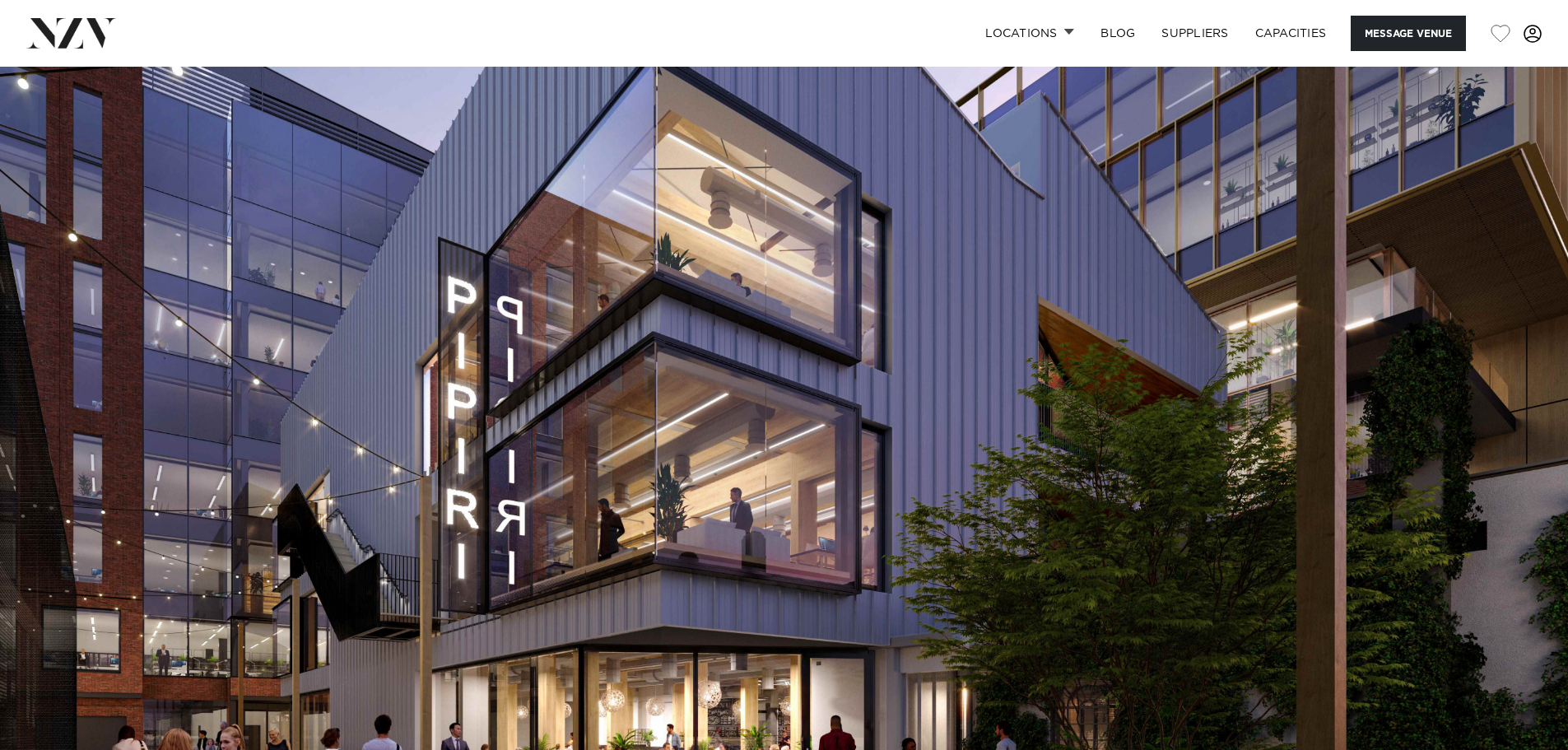 click at bounding box center (784, 434) 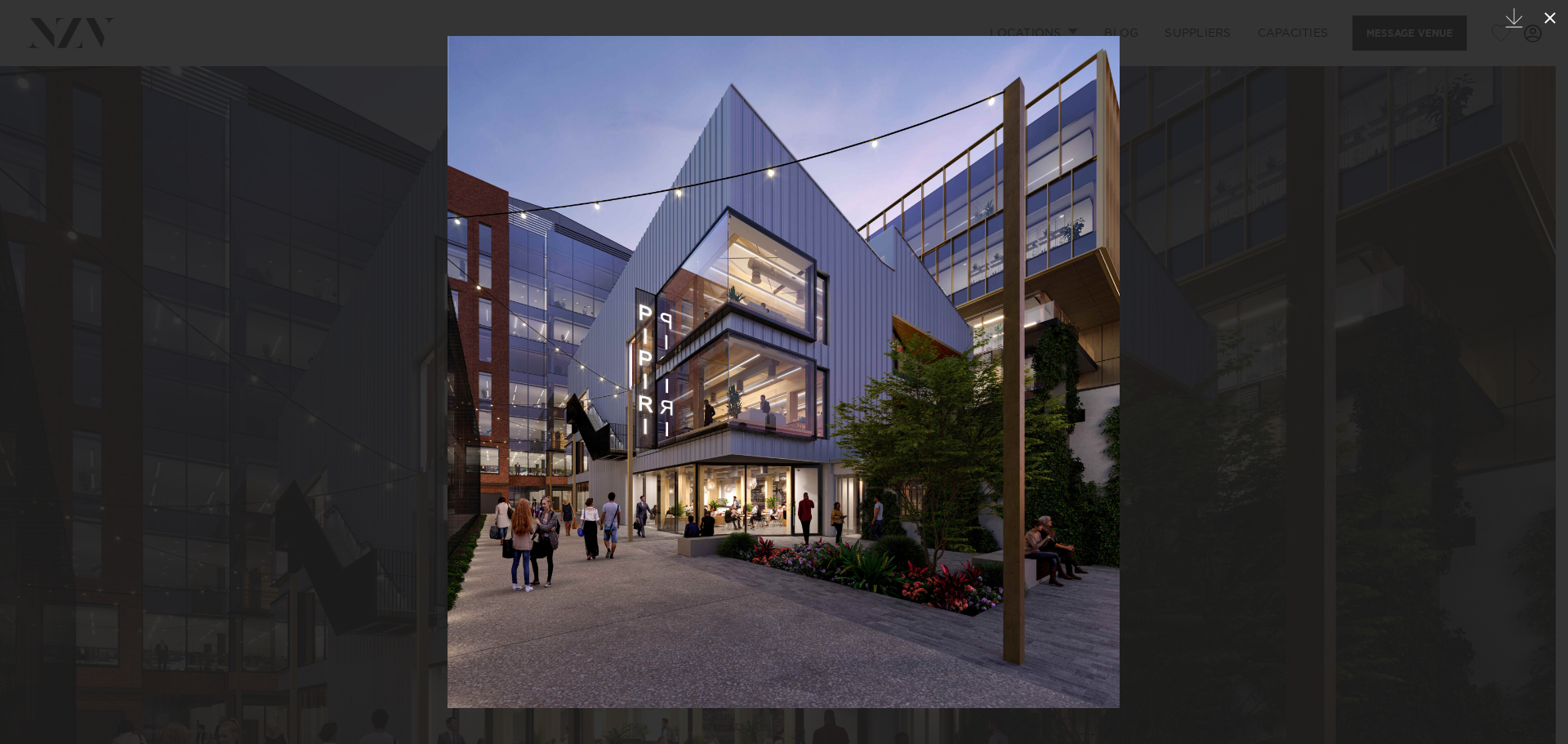 click 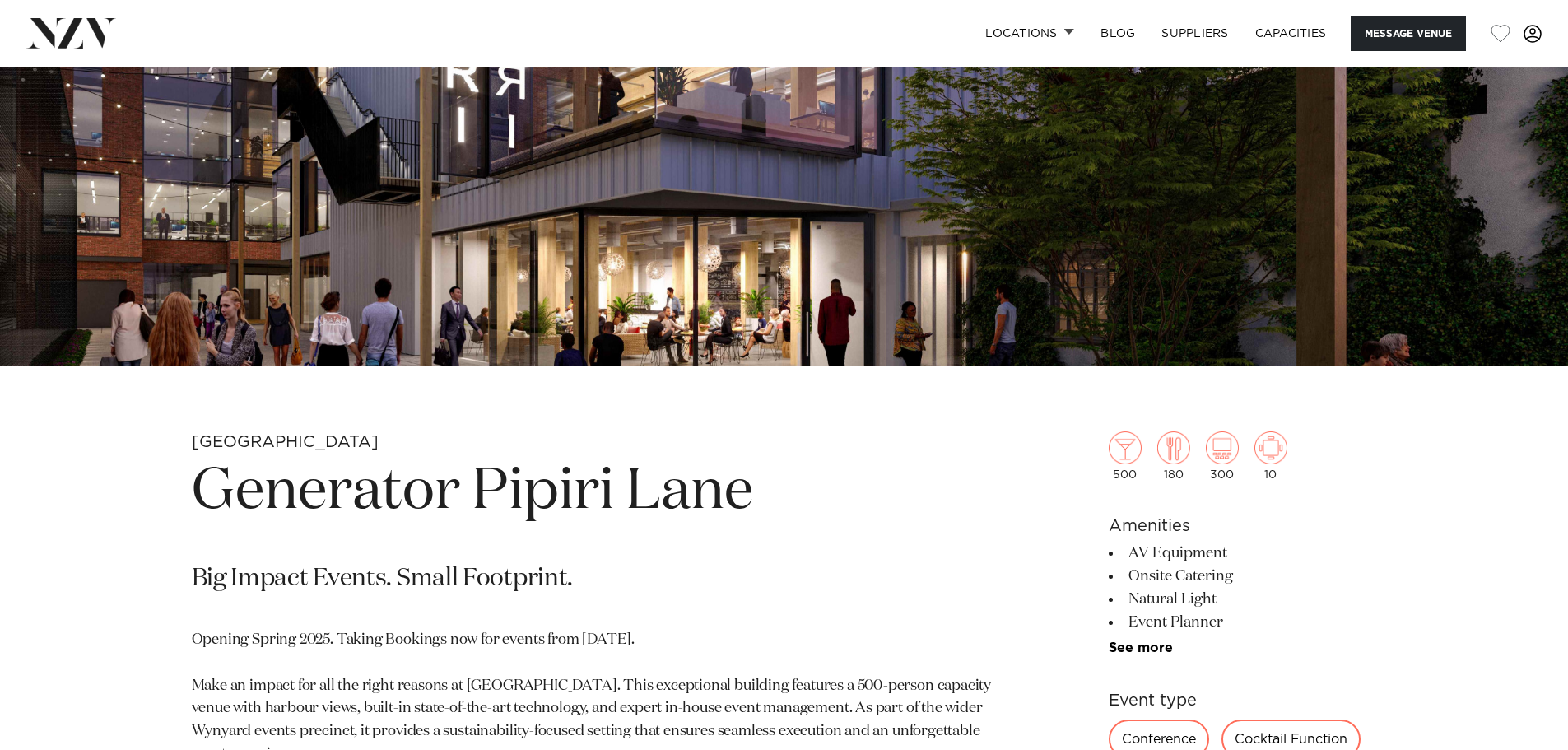 scroll, scrollTop: 247, scrollLeft: 0, axis: vertical 